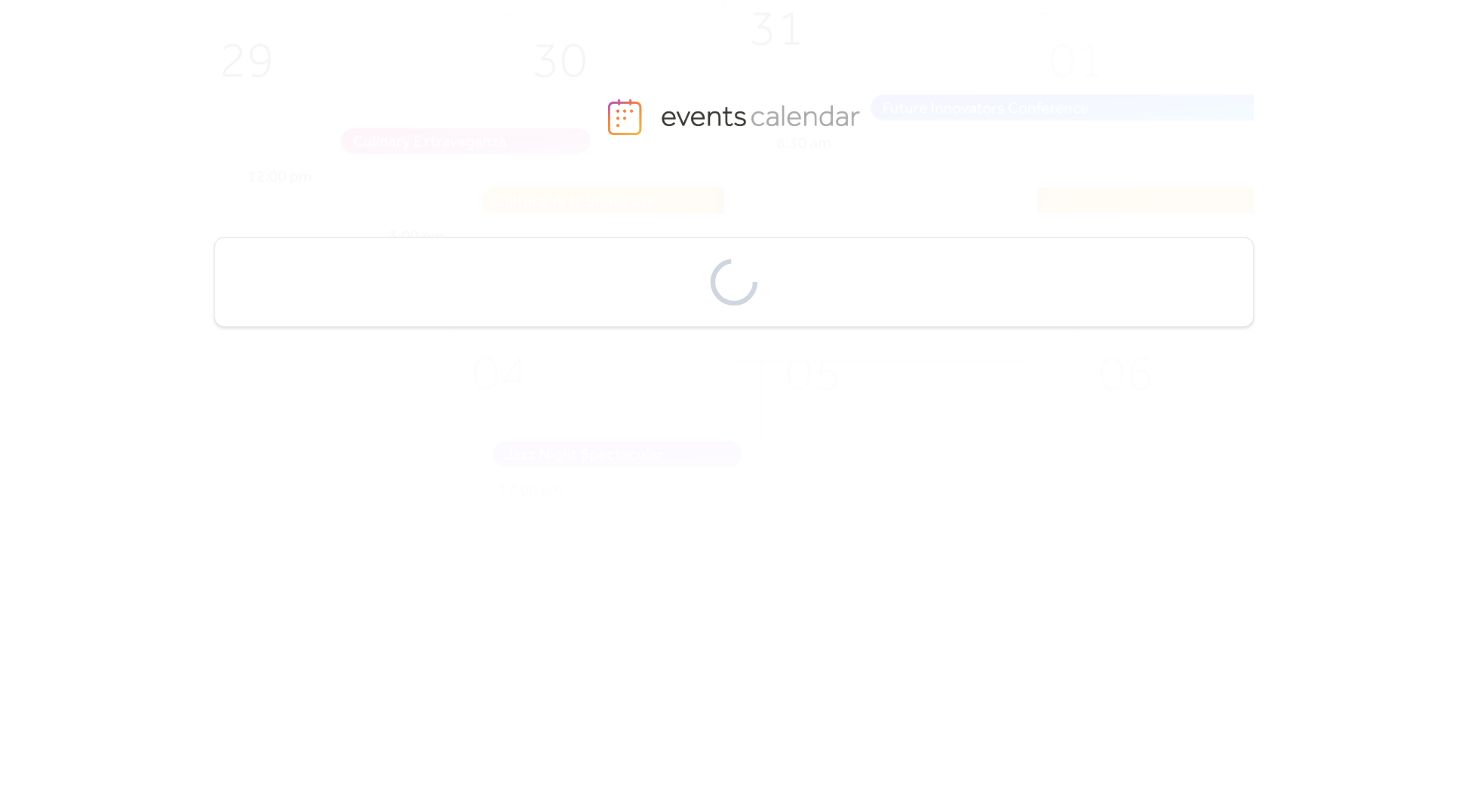 scroll, scrollTop: 0, scrollLeft: 0, axis: both 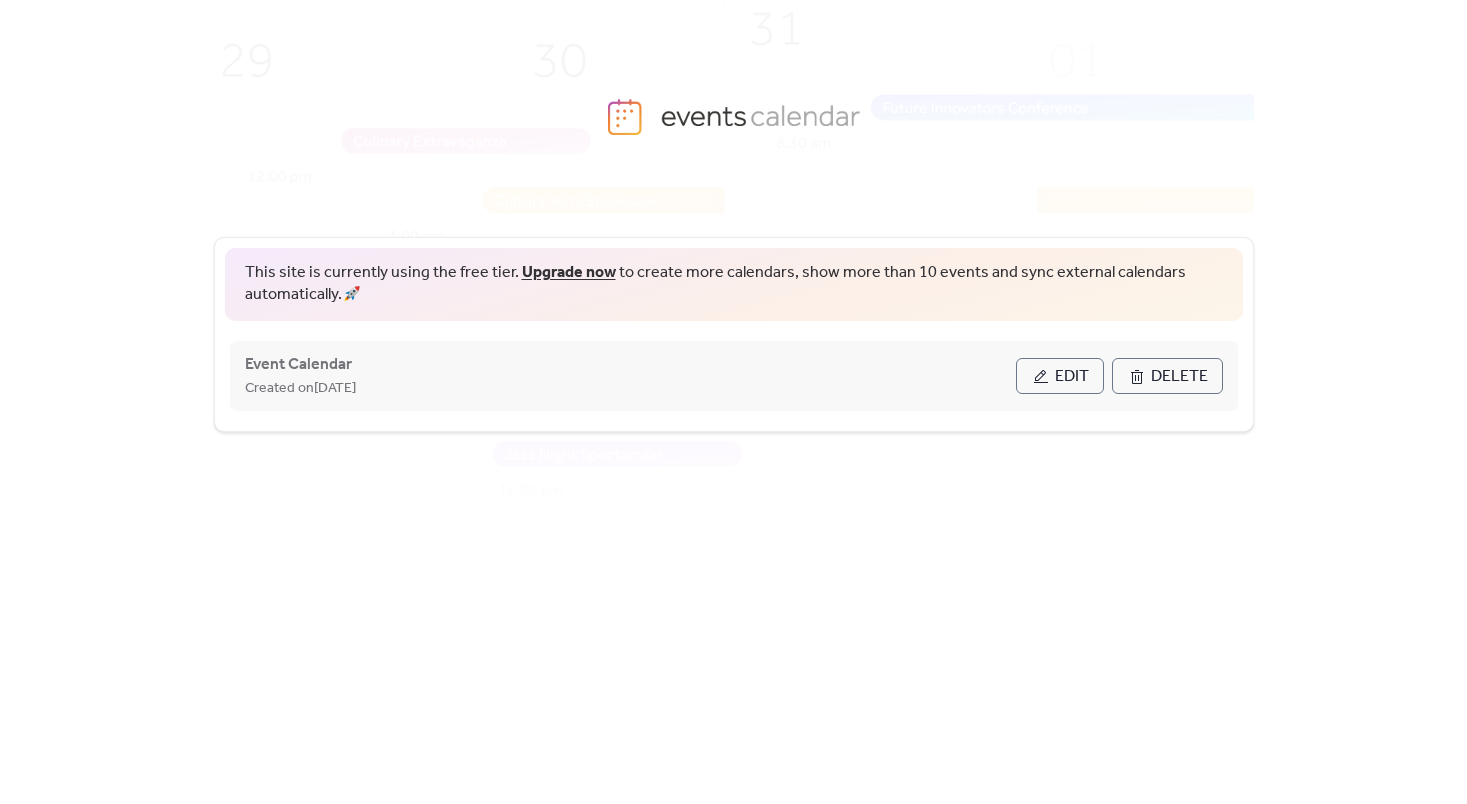 click on "Edit" at bounding box center [1060, 376] 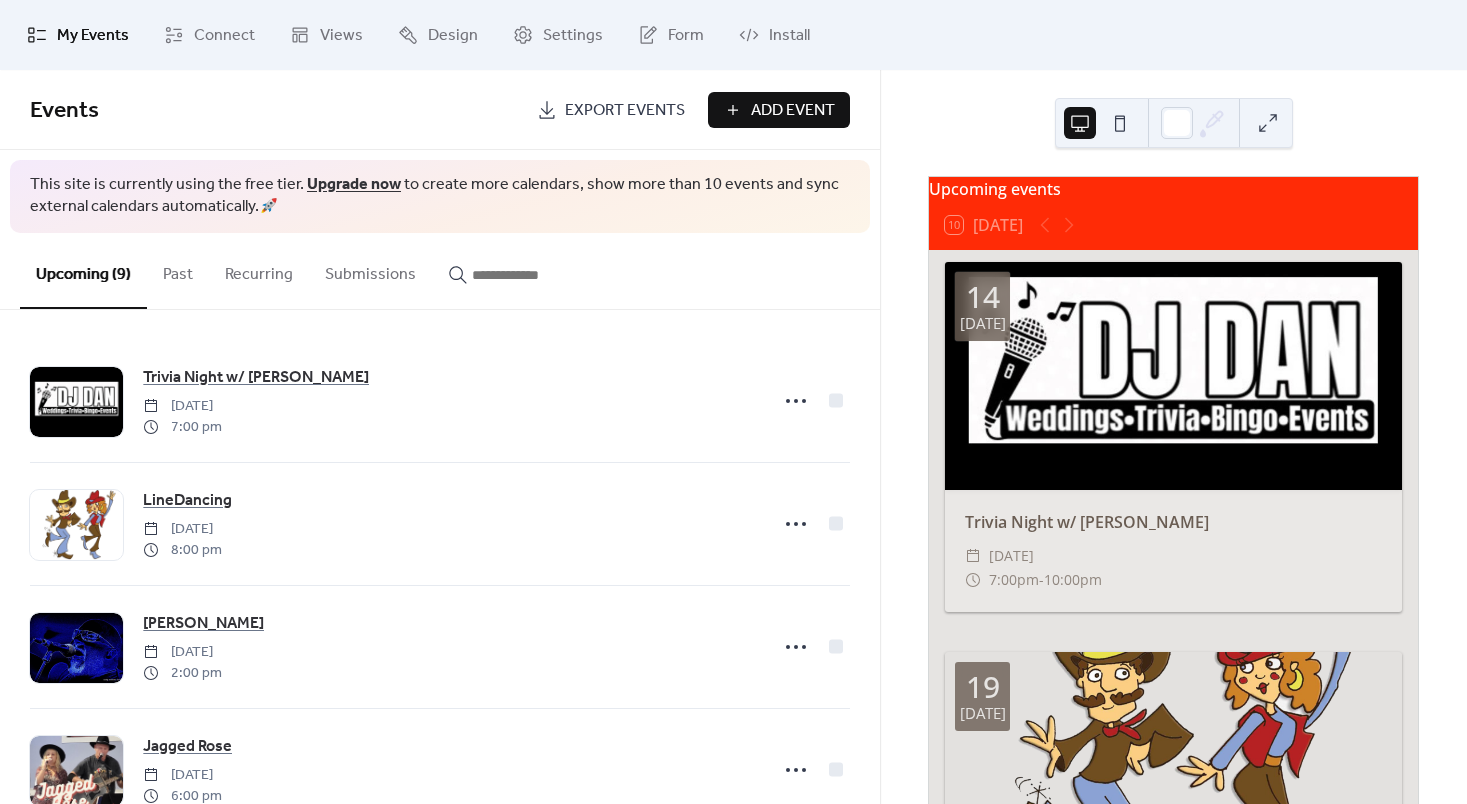 click on "Past" at bounding box center [178, 270] 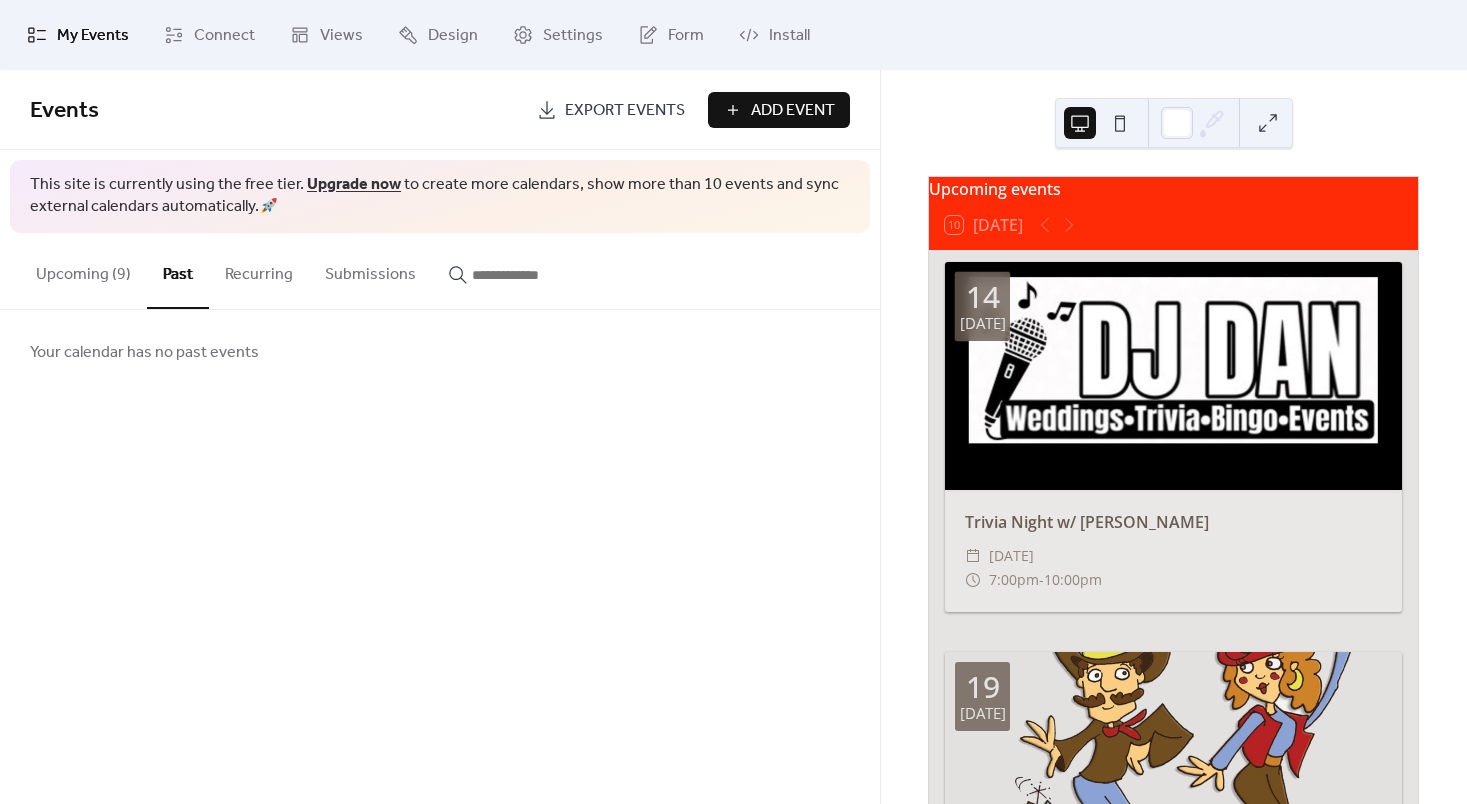click on "Upcoming  (9)" at bounding box center (83, 270) 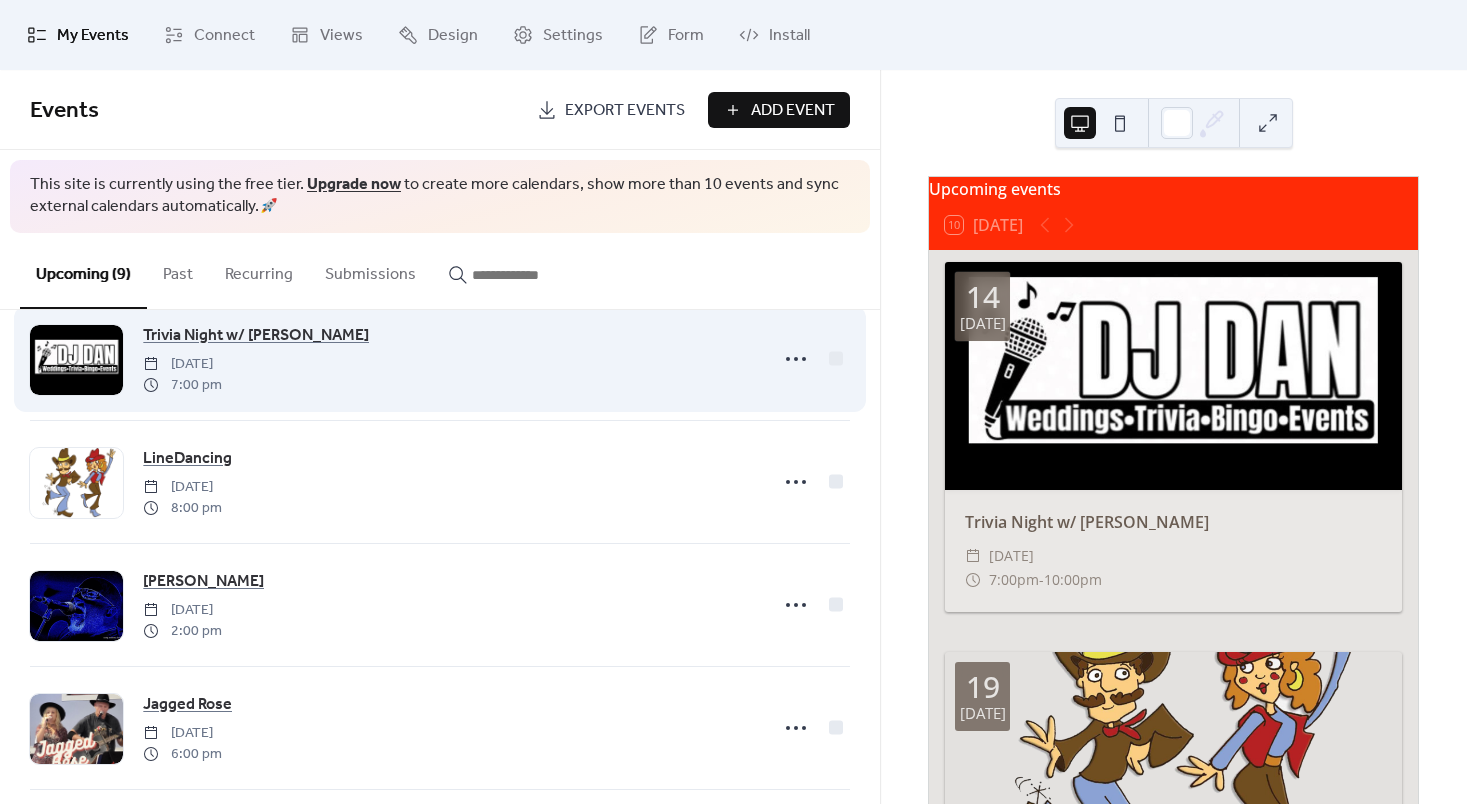 scroll, scrollTop: 676, scrollLeft: 0, axis: vertical 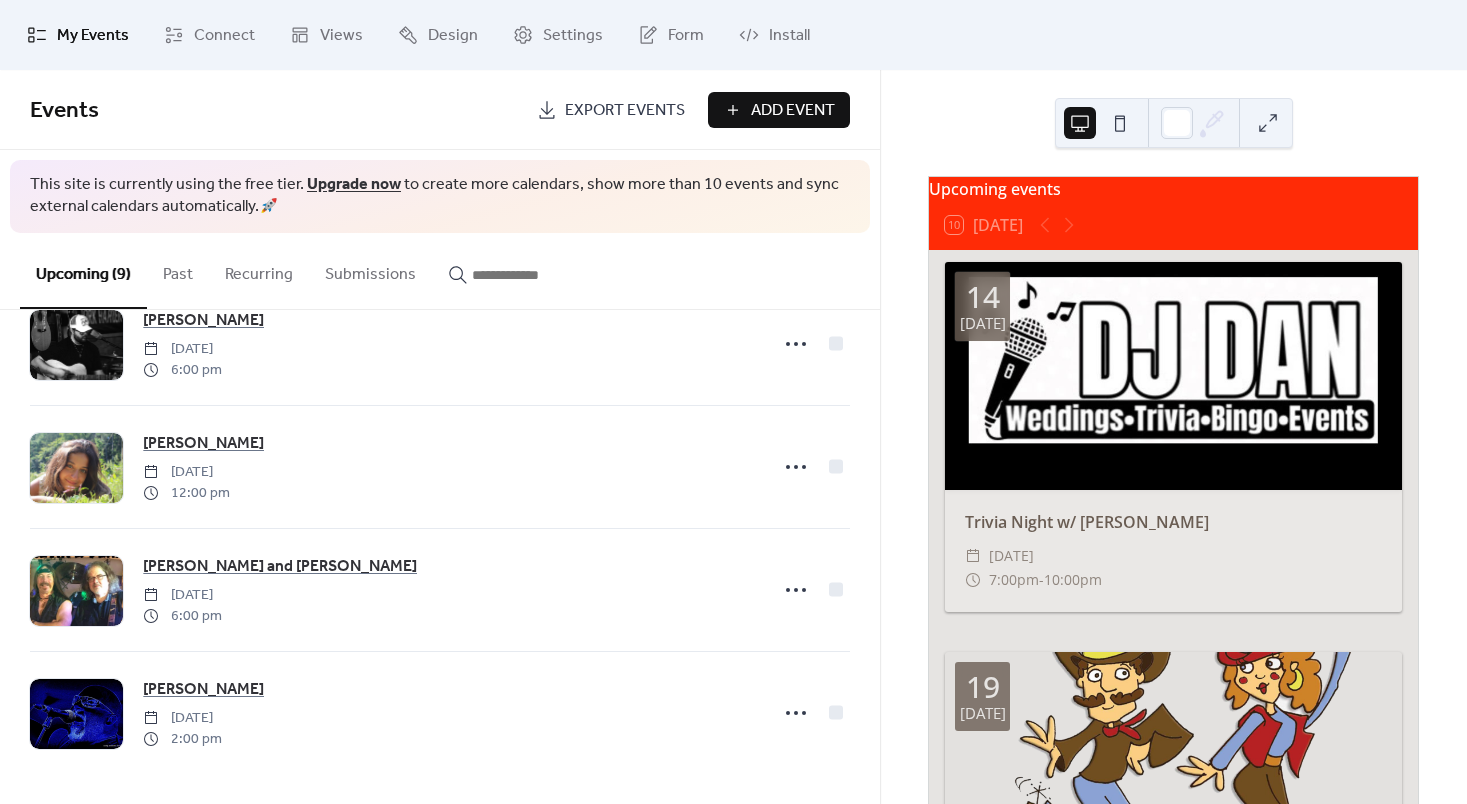 click on "Add Event" at bounding box center [793, 111] 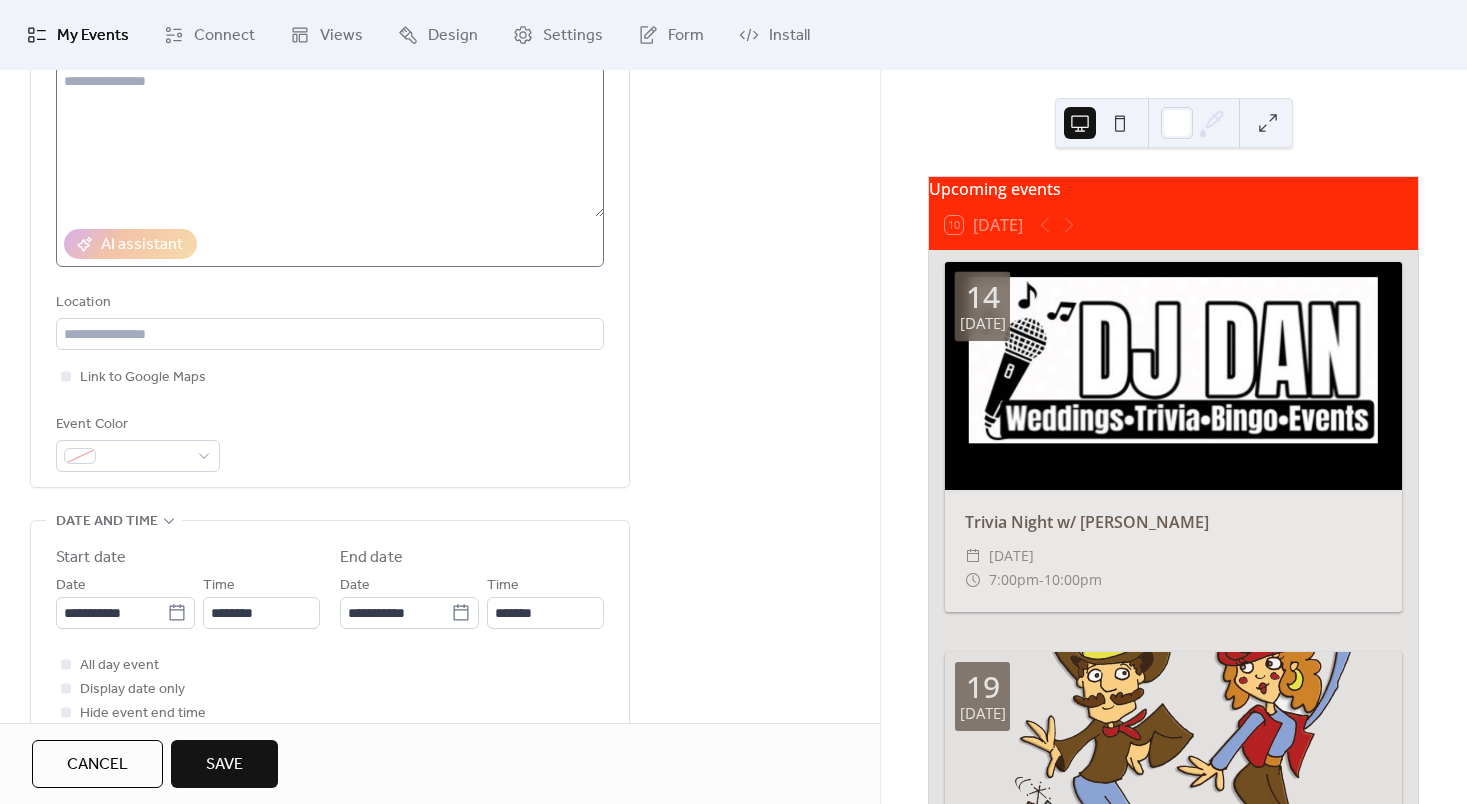 scroll, scrollTop: 239, scrollLeft: 0, axis: vertical 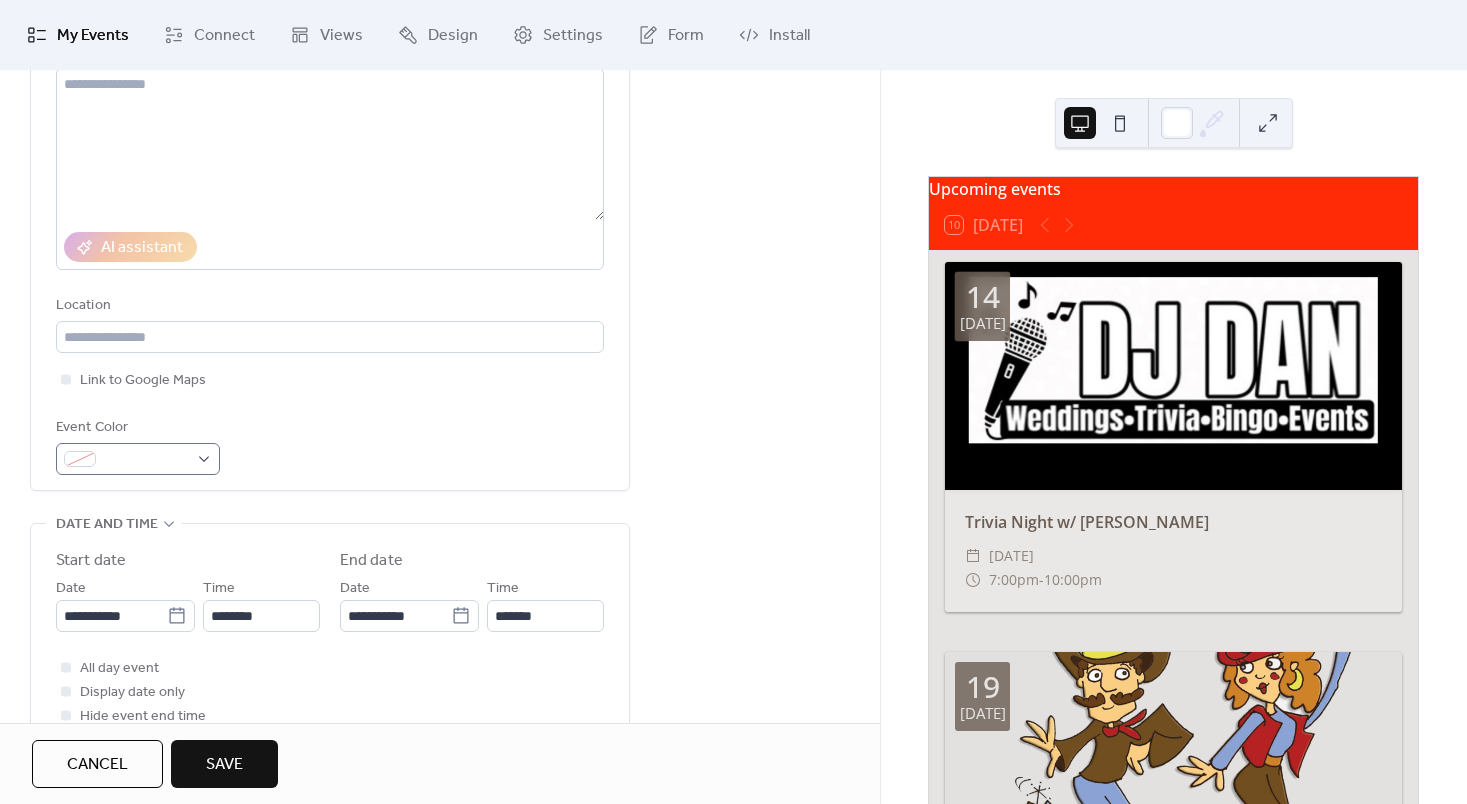 type on "**********" 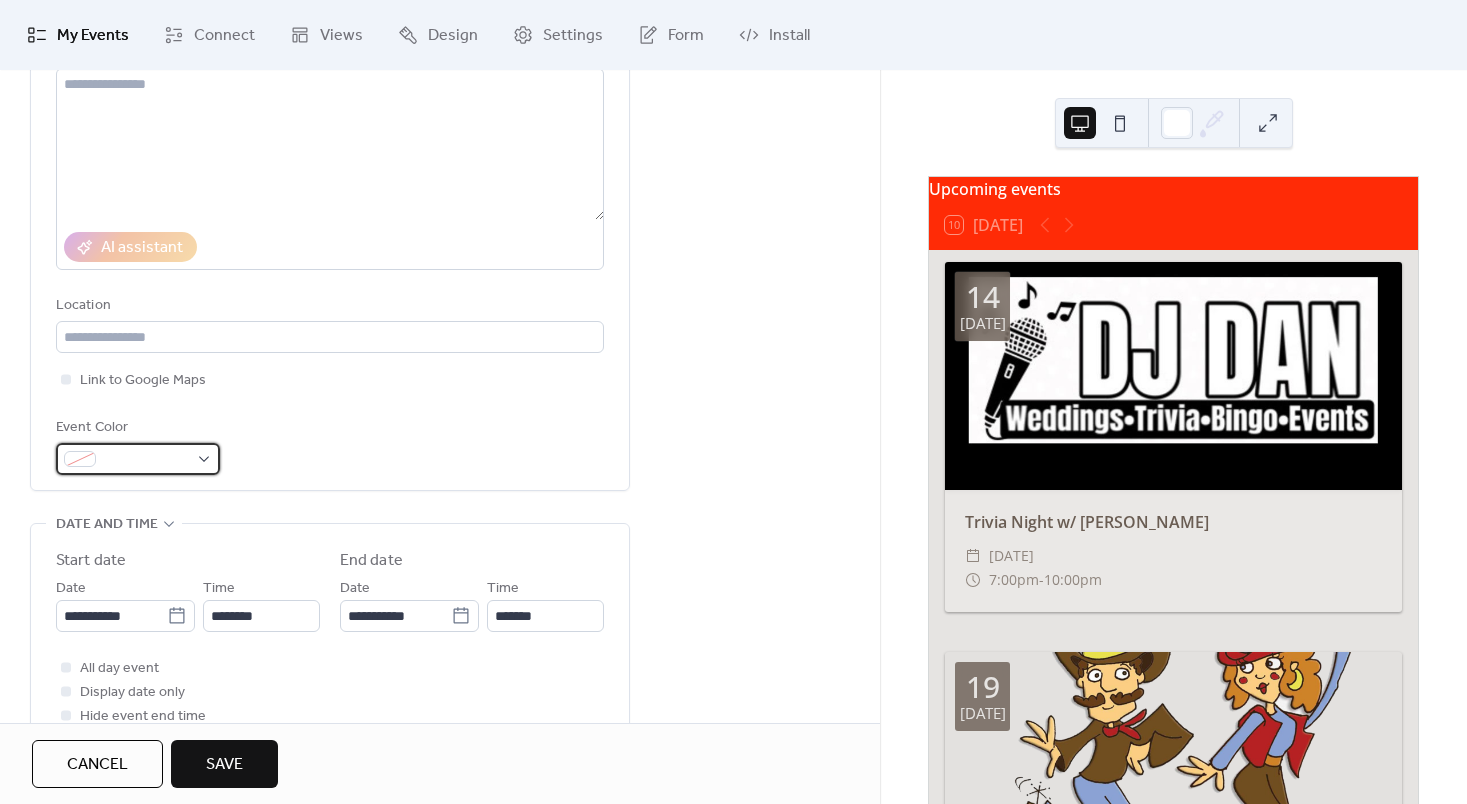 click at bounding box center (146, 460) 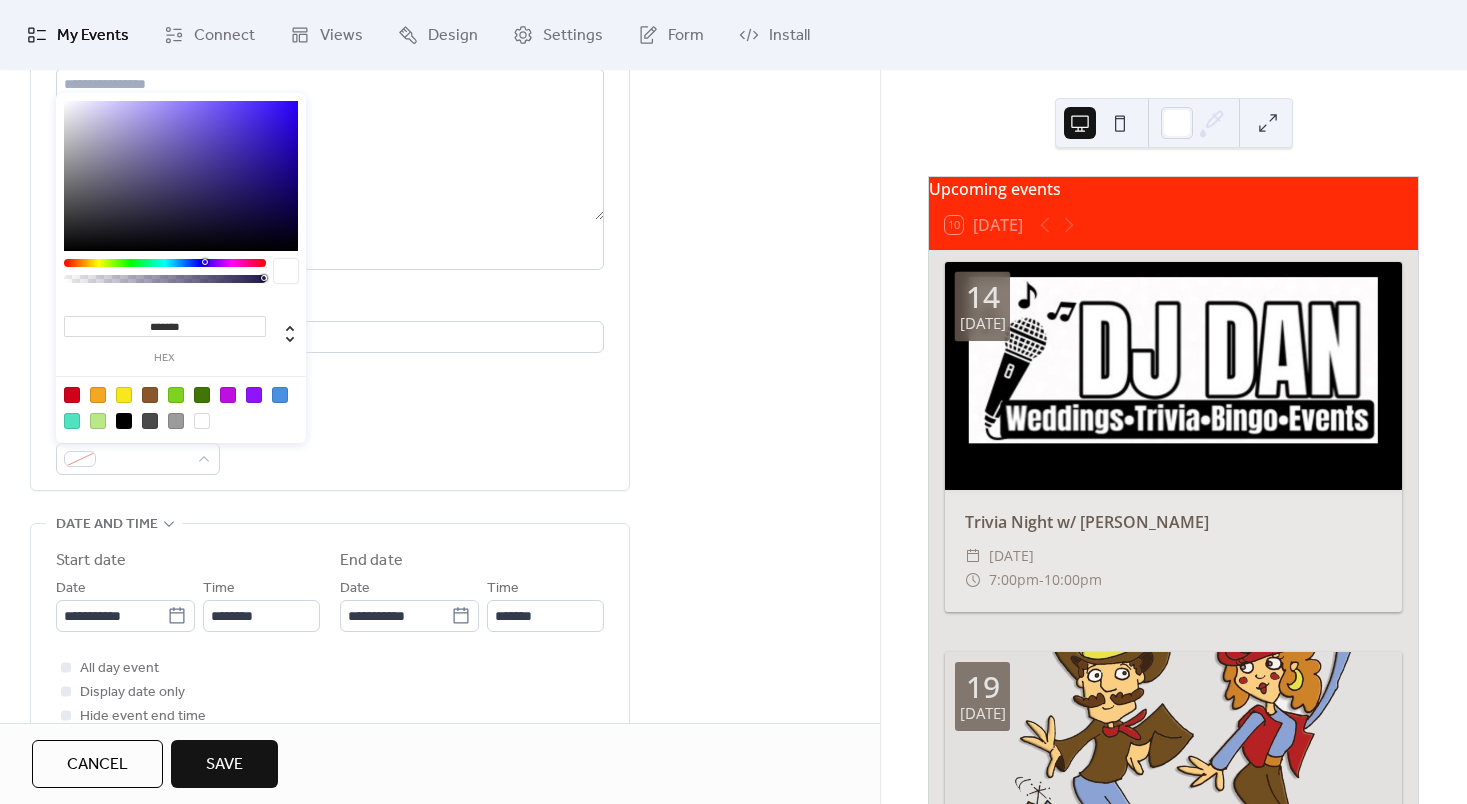 click at bounding box center [202, 395] 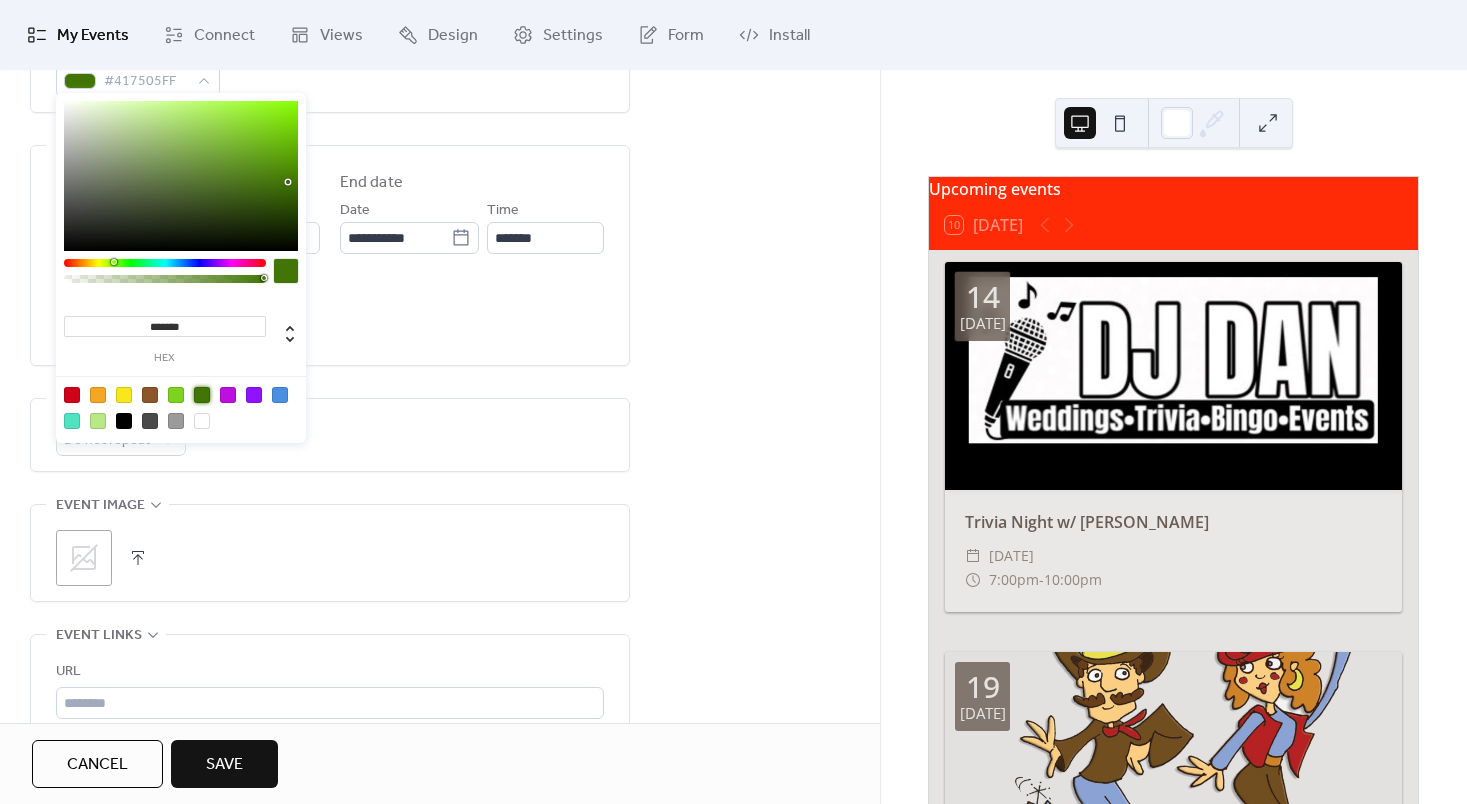 scroll, scrollTop: 626, scrollLeft: 0, axis: vertical 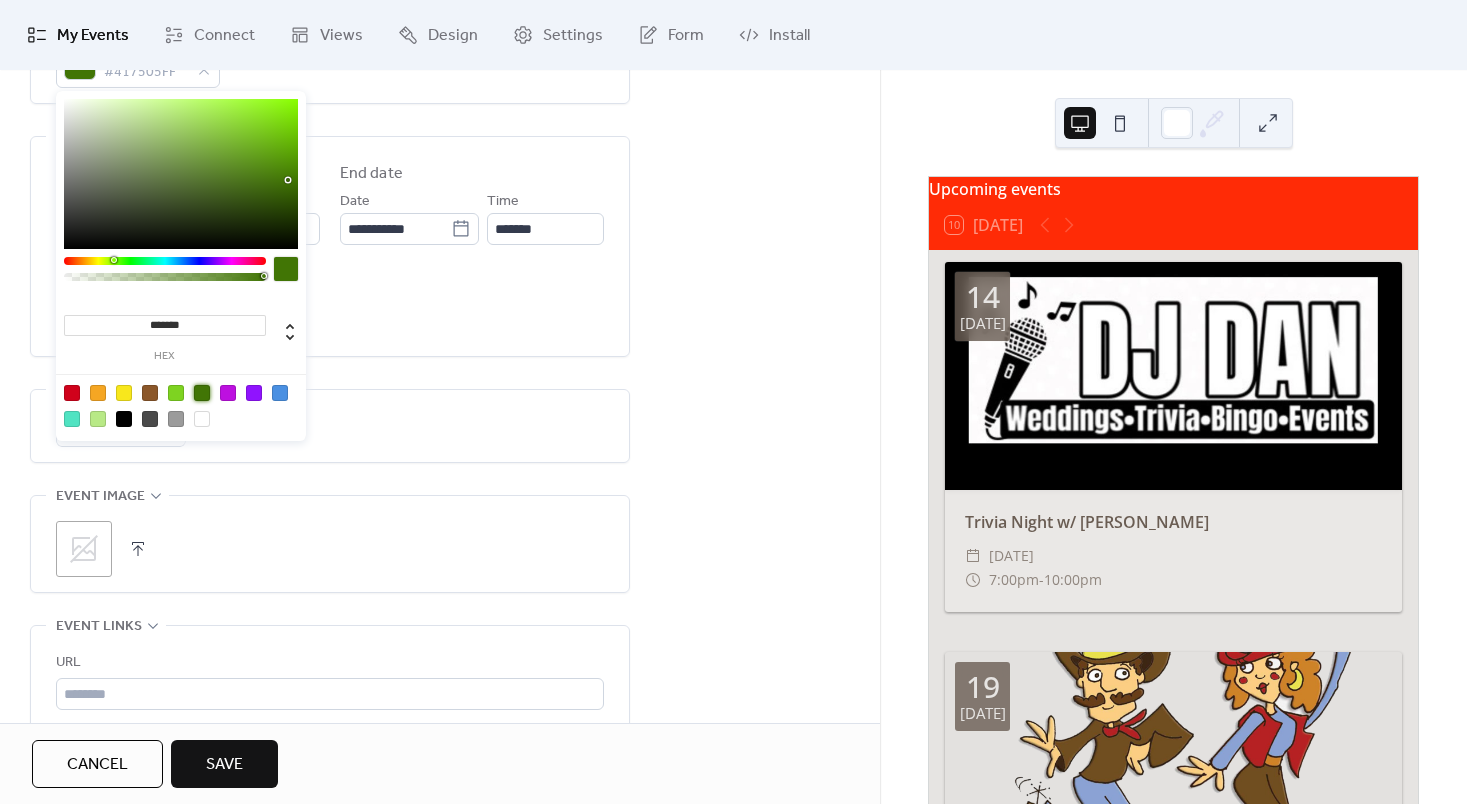 click 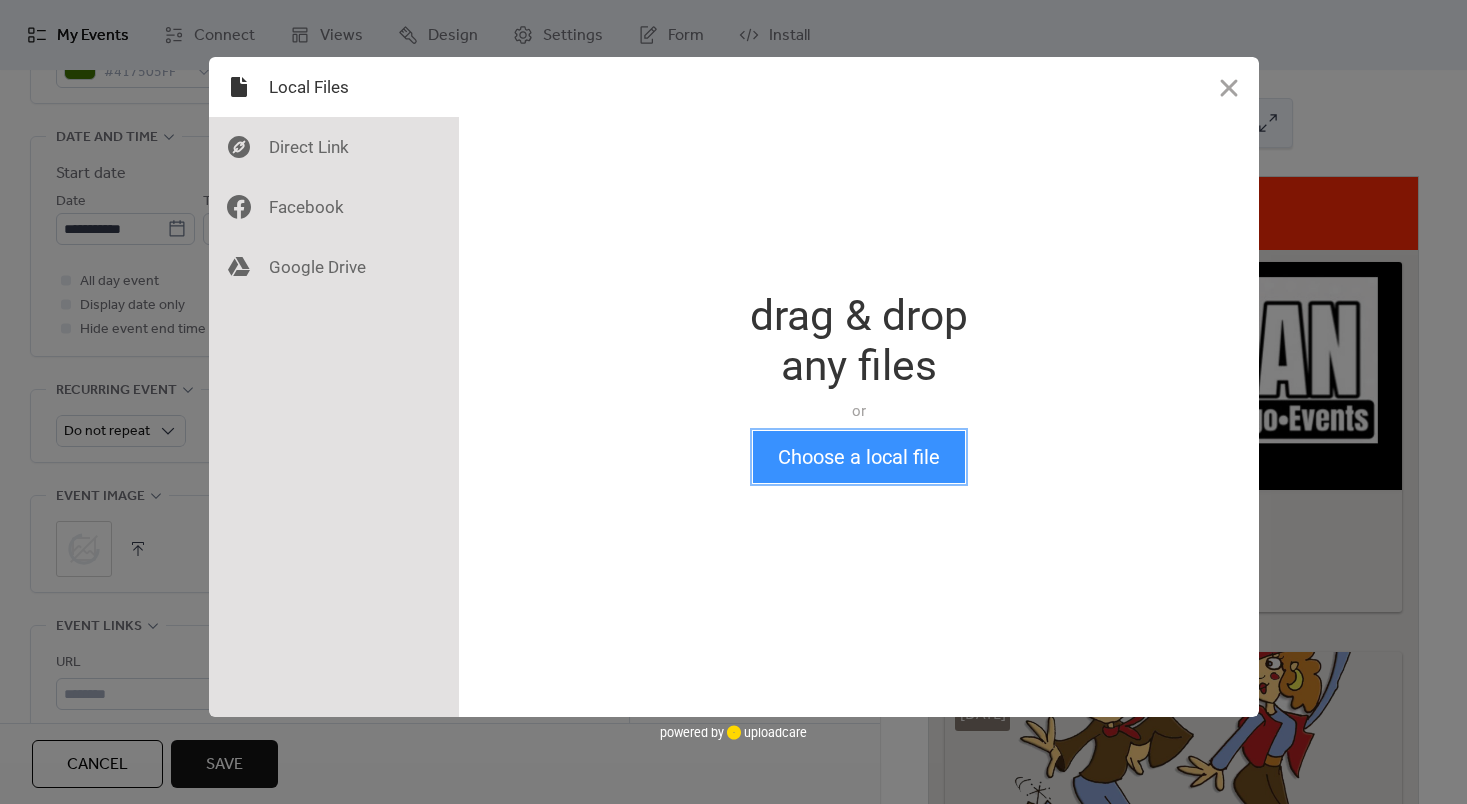 click on "Choose a local file" at bounding box center [859, 457] 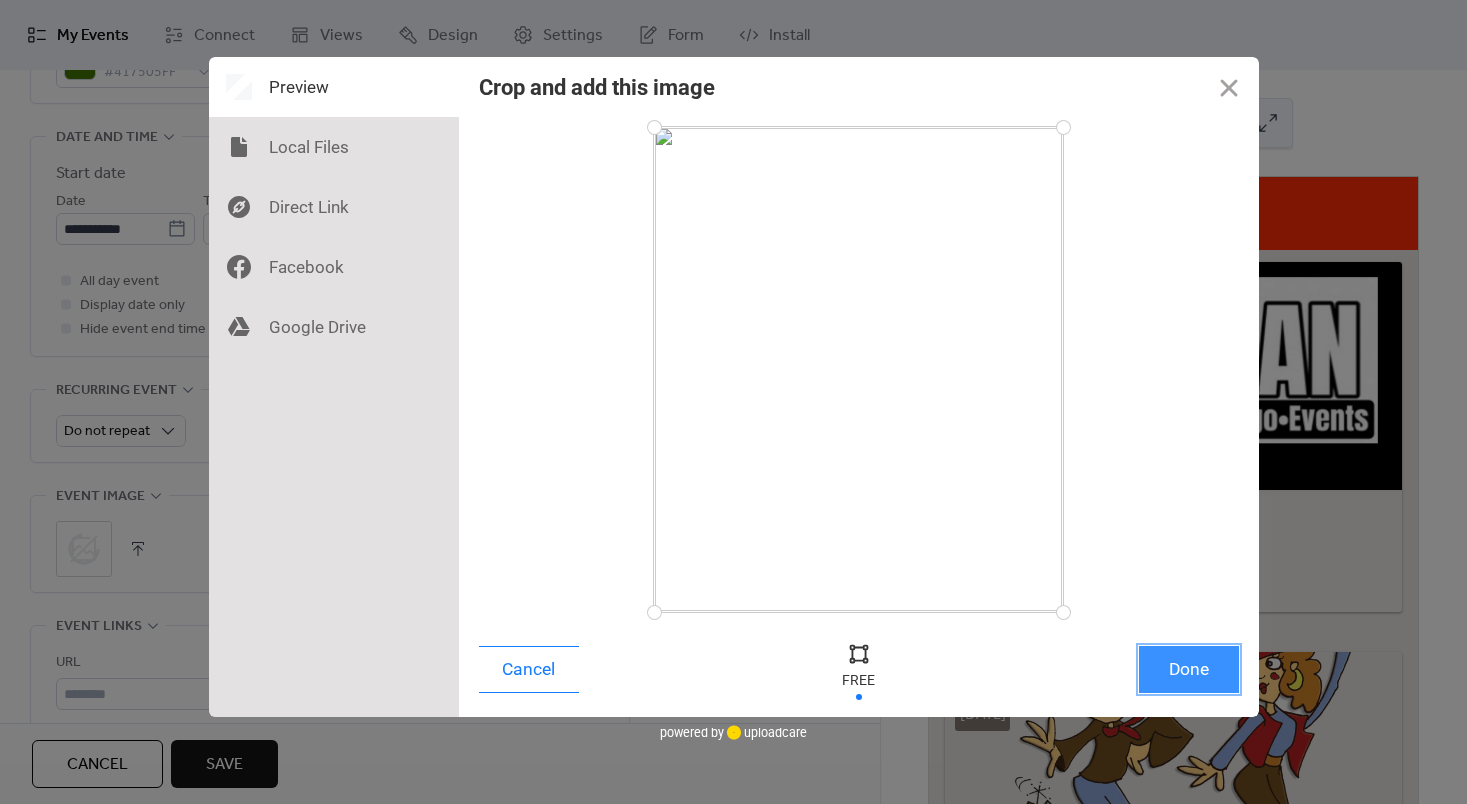 click on "Done" at bounding box center (1189, 669) 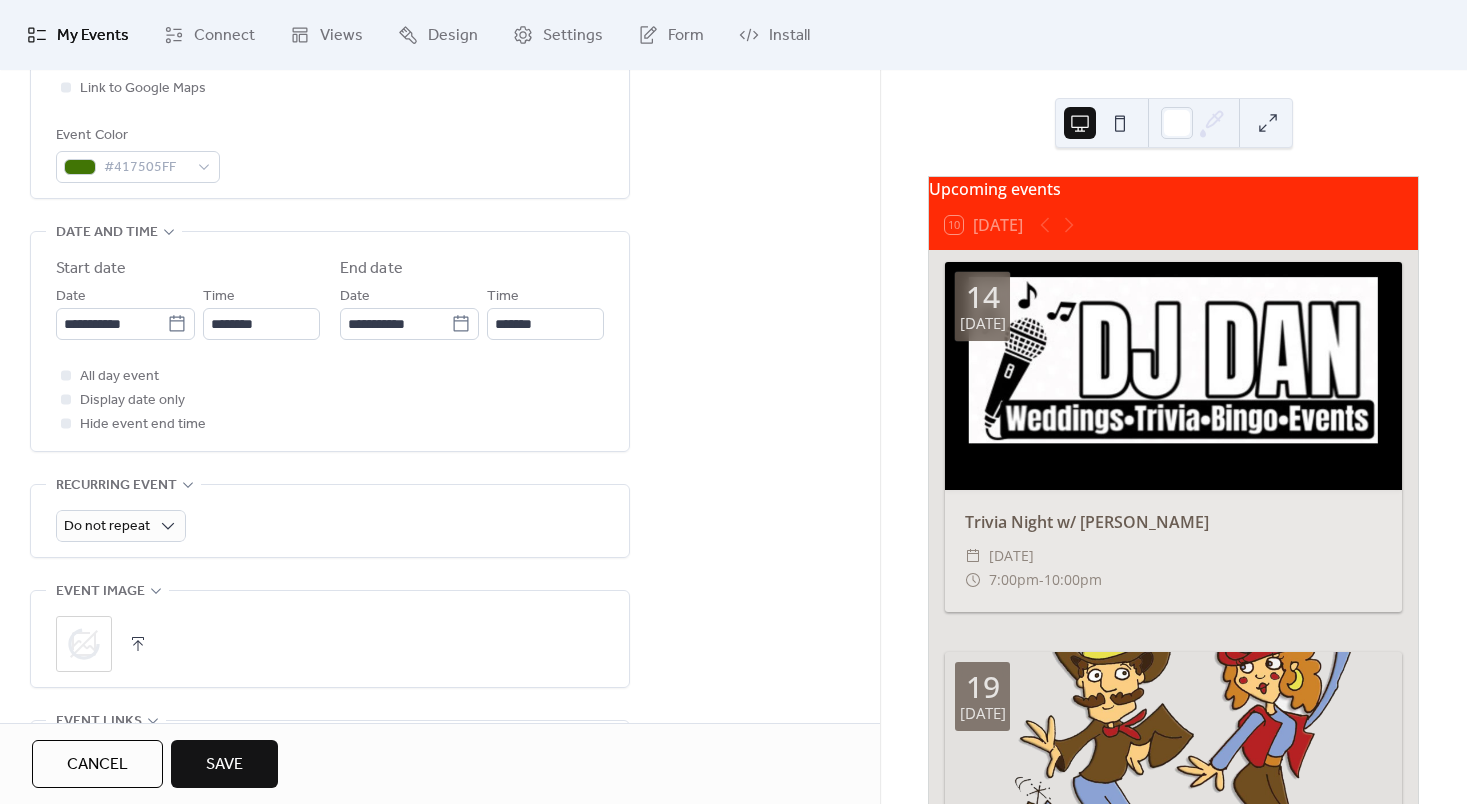 scroll, scrollTop: 506, scrollLeft: 0, axis: vertical 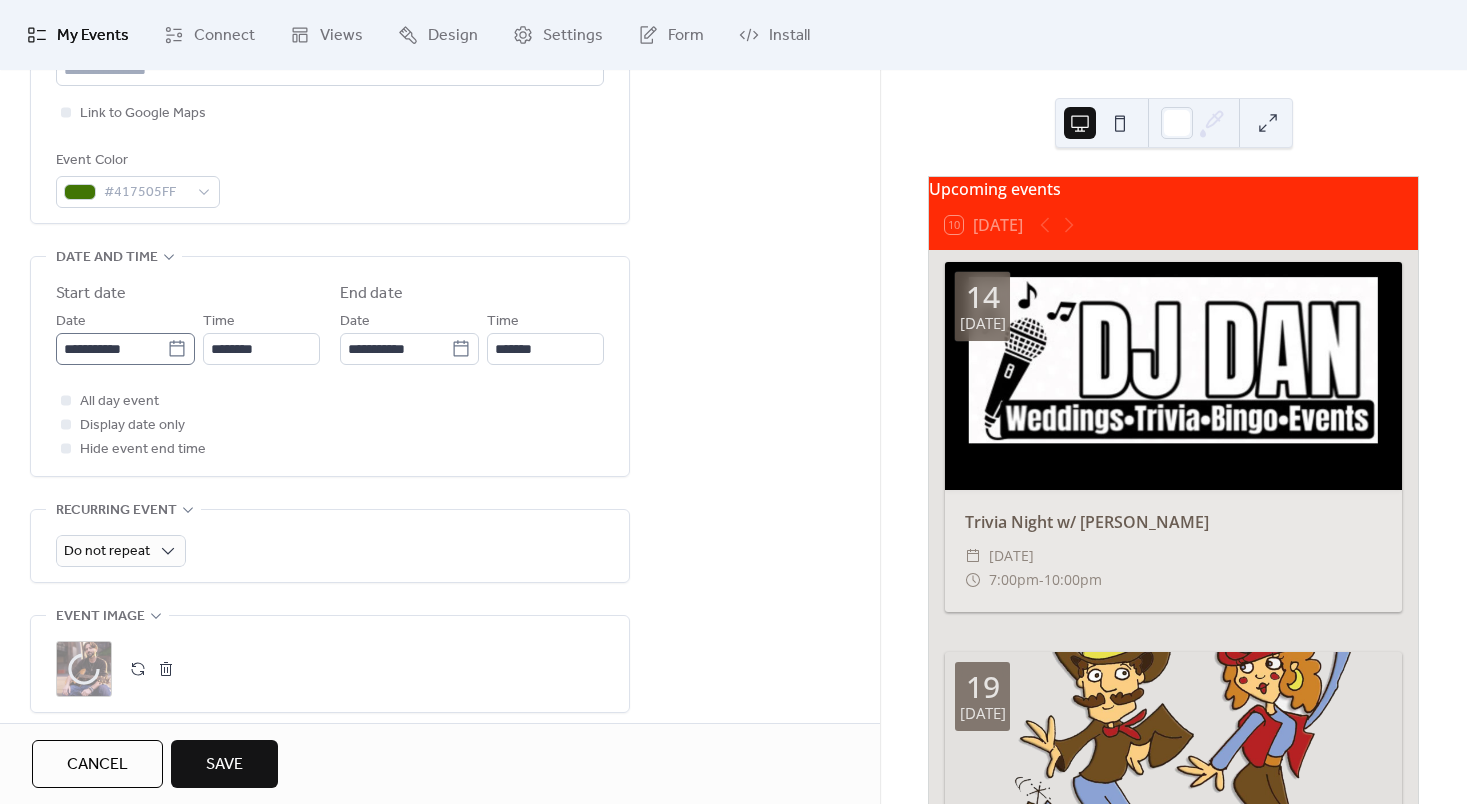 click 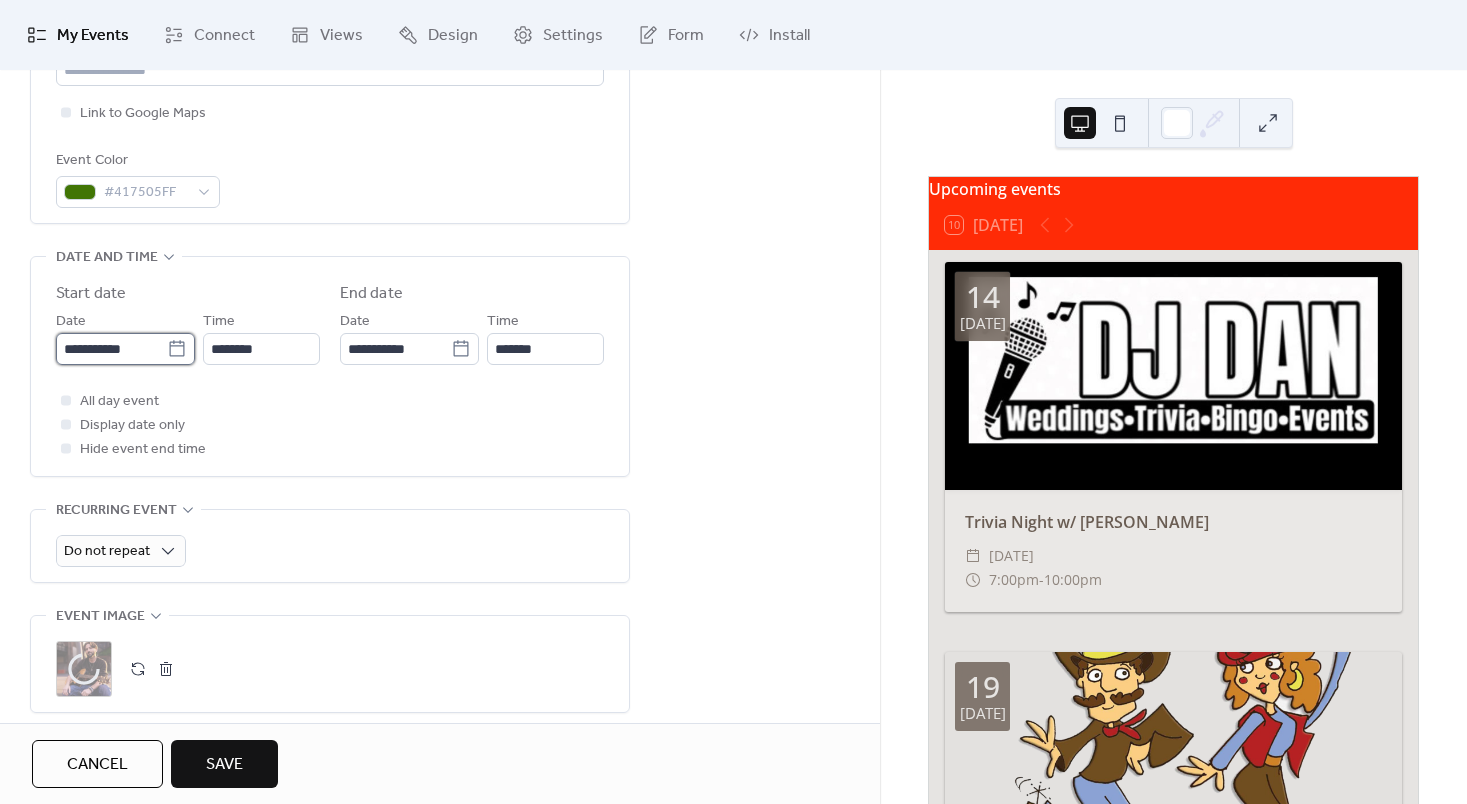 click on "**********" at bounding box center [111, 349] 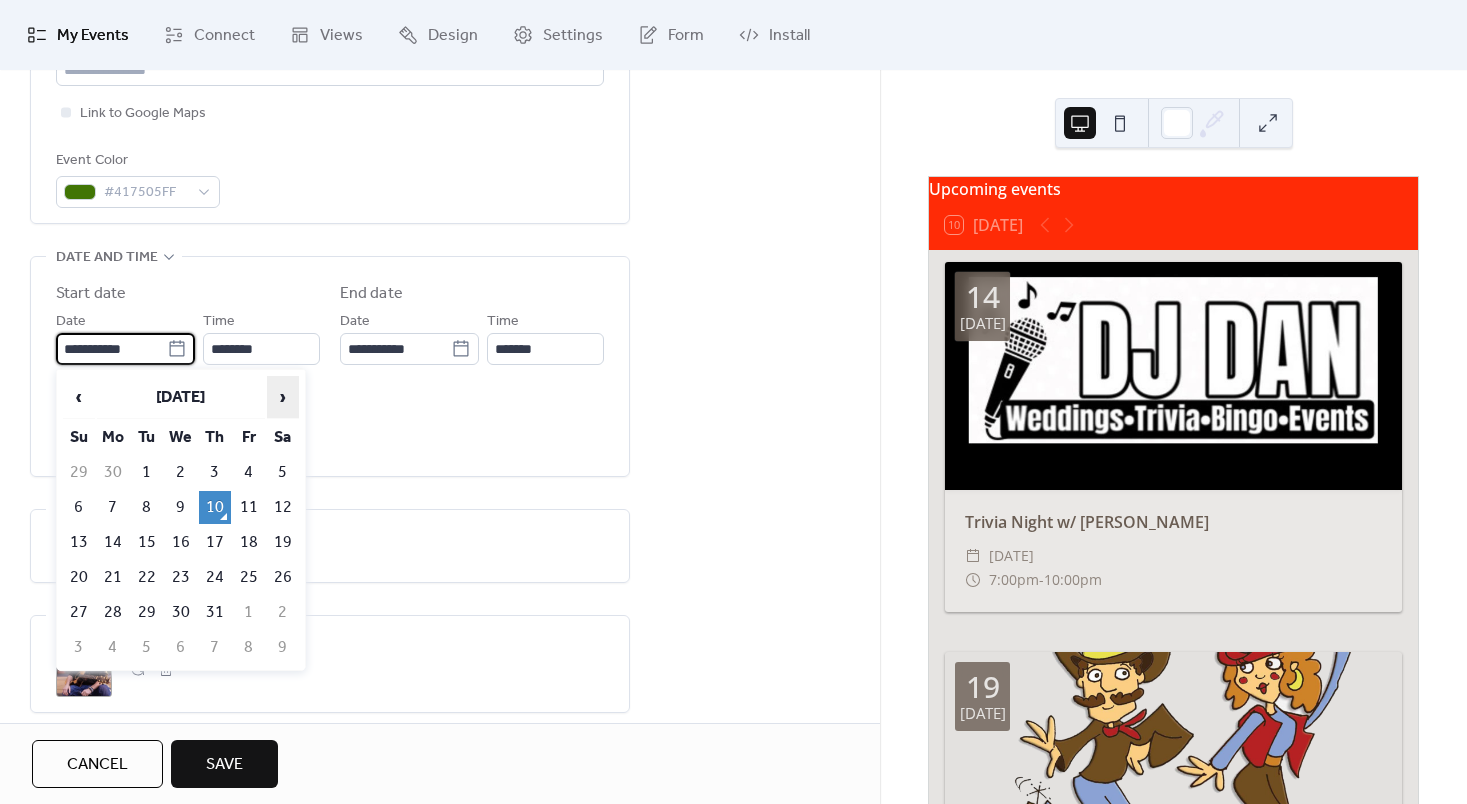 click on "›" at bounding box center [283, 397] 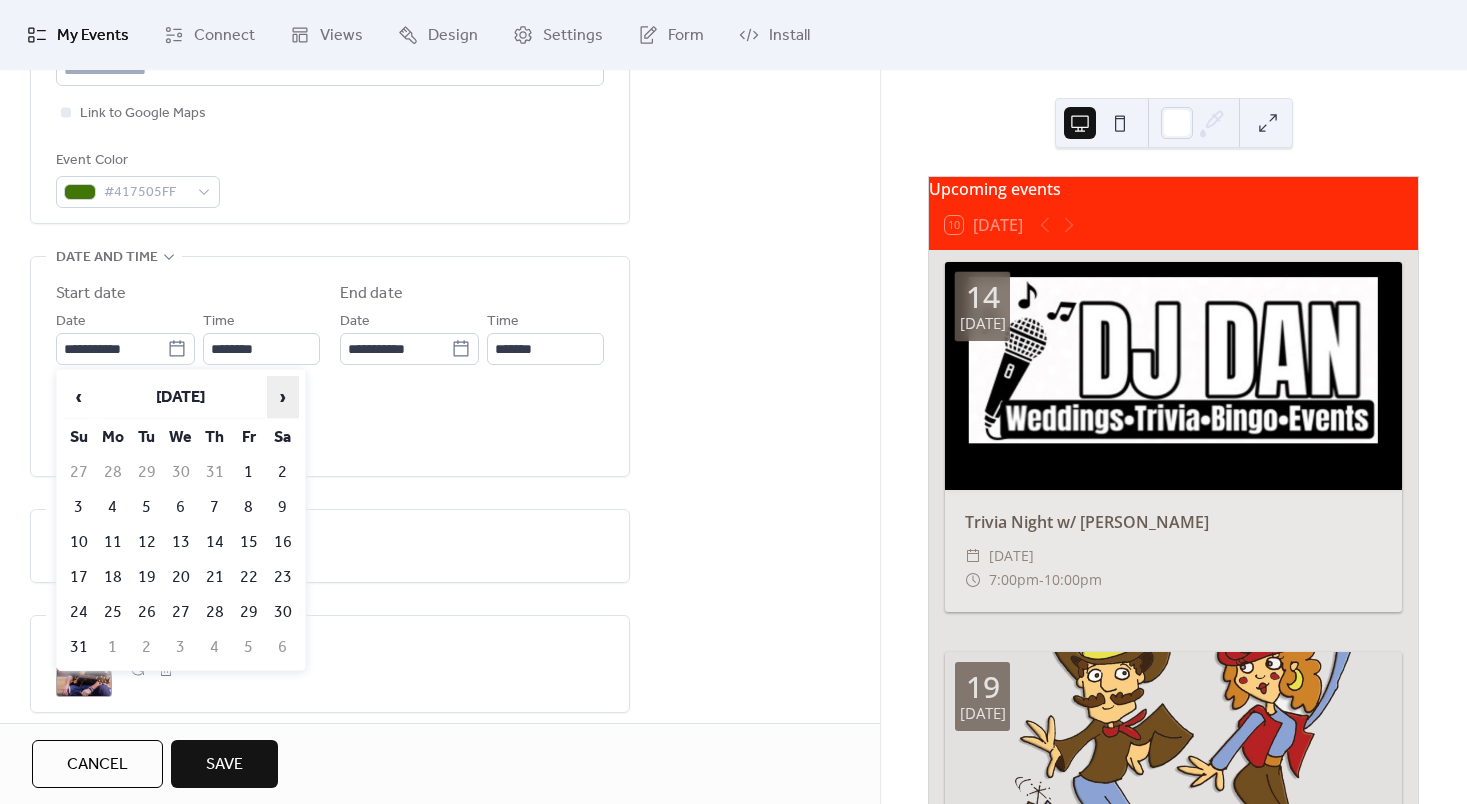 click on "›" at bounding box center [283, 397] 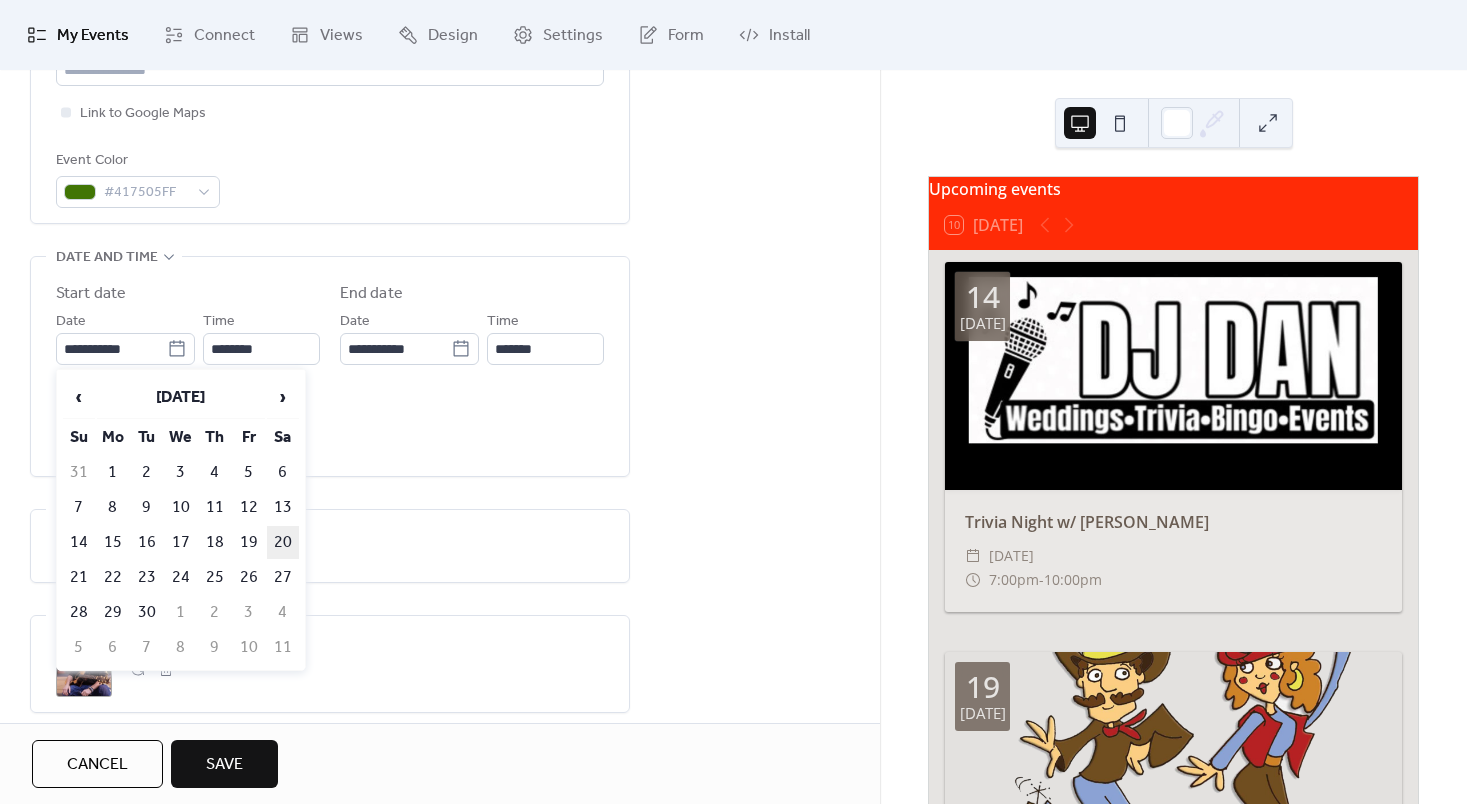 click on "20" at bounding box center (283, 542) 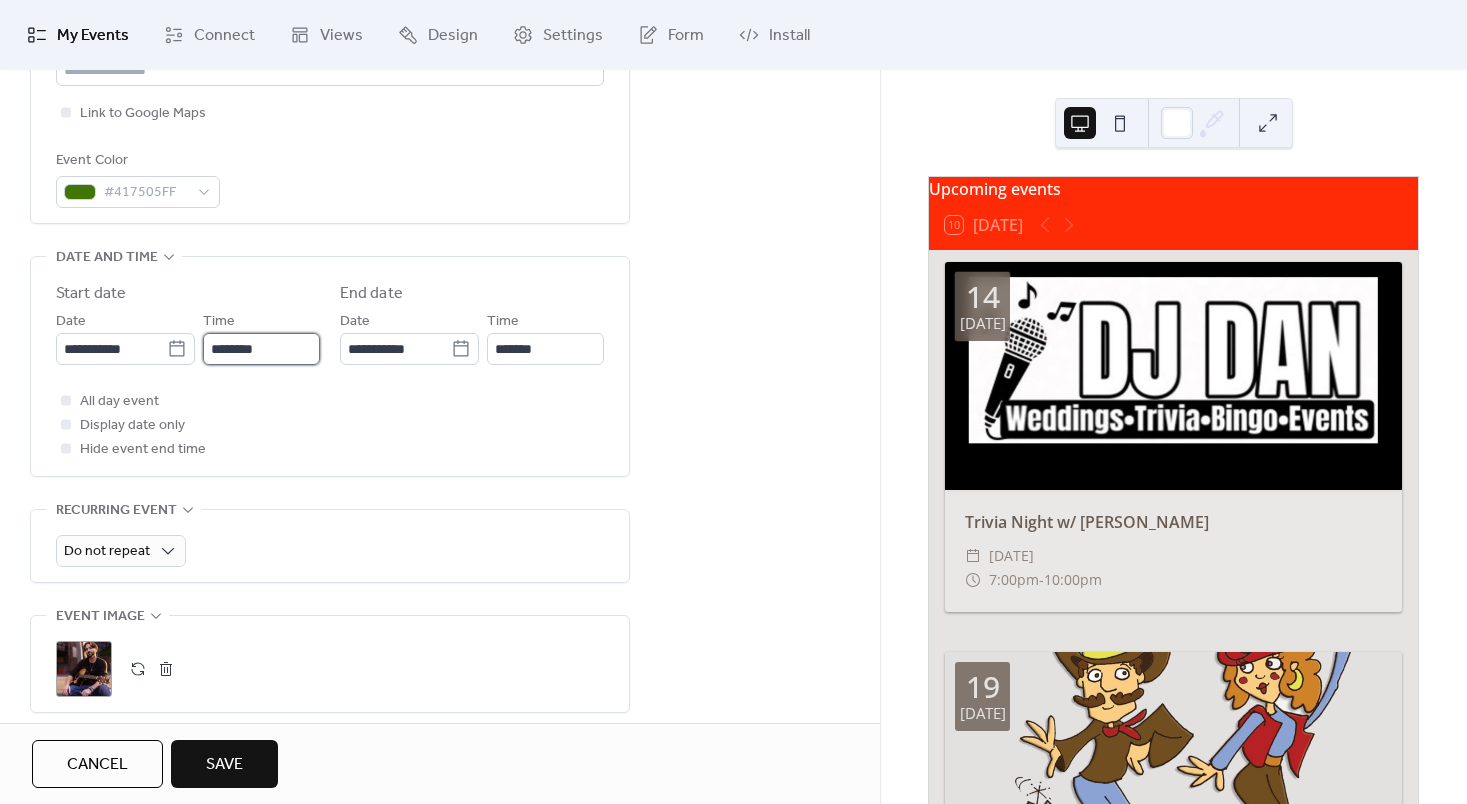 click on "********" at bounding box center (261, 349) 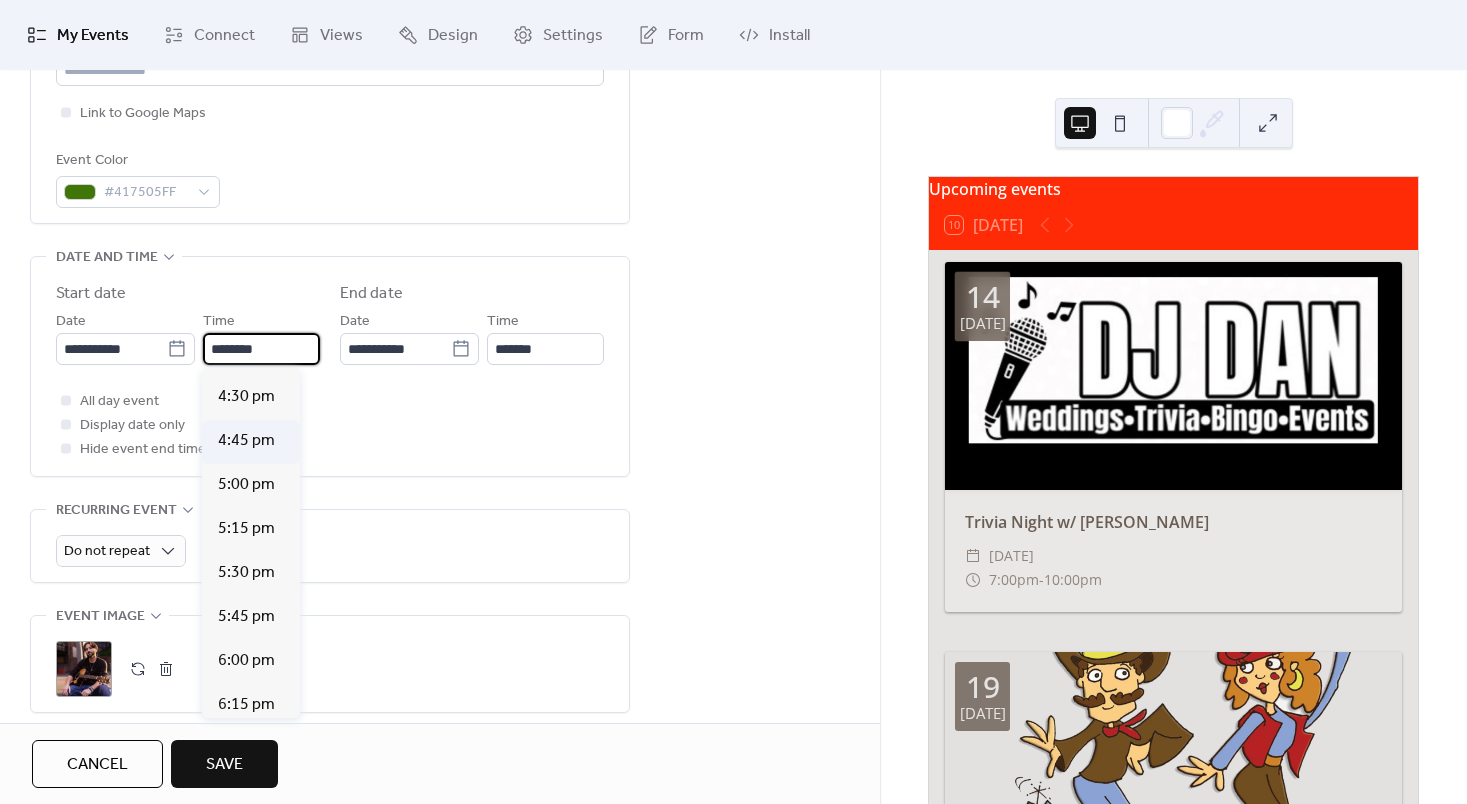 scroll, scrollTop: 2900, scrollLeft: 0, axis: vertical 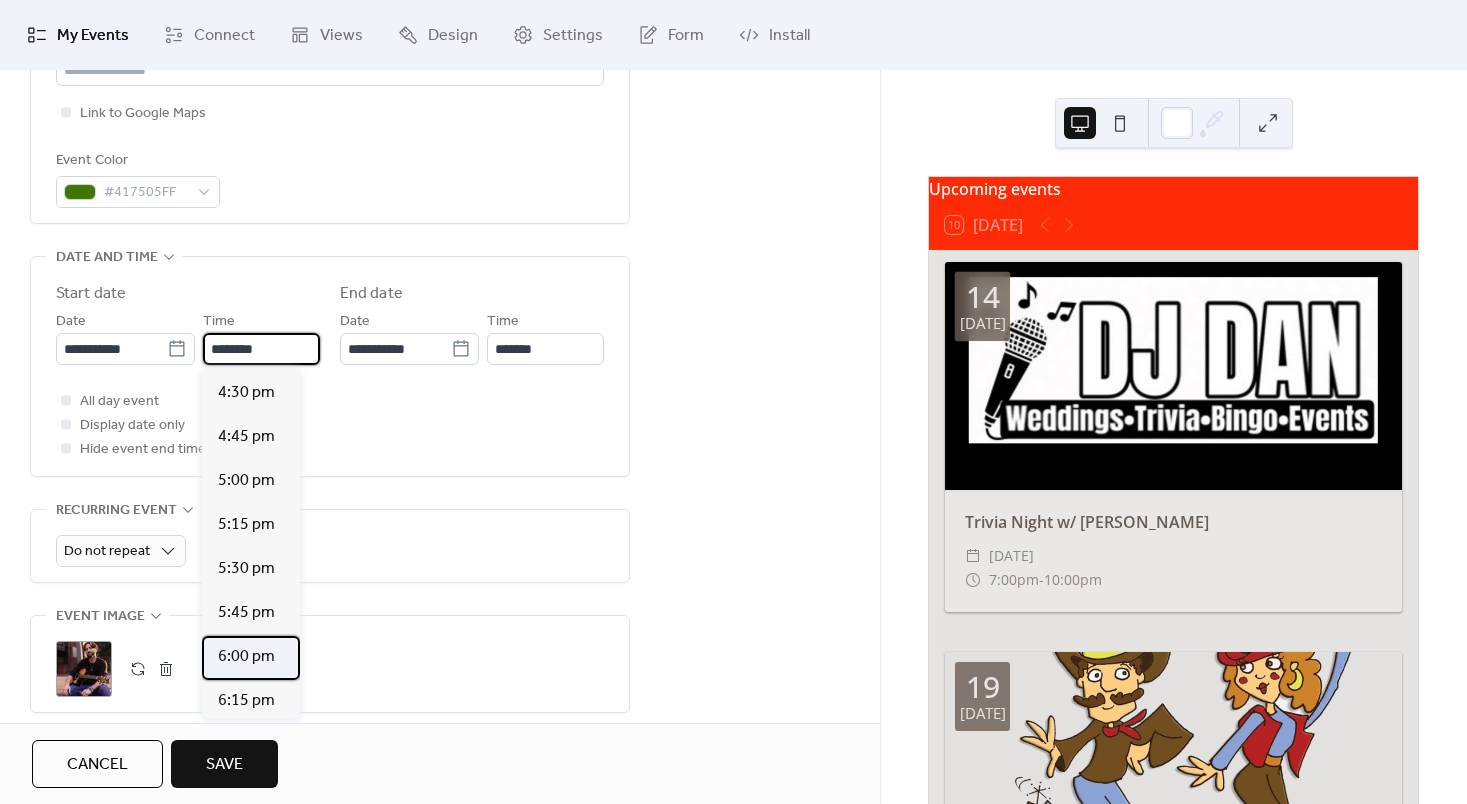 click on "6:00 pm" at bounding box center [246, 657] 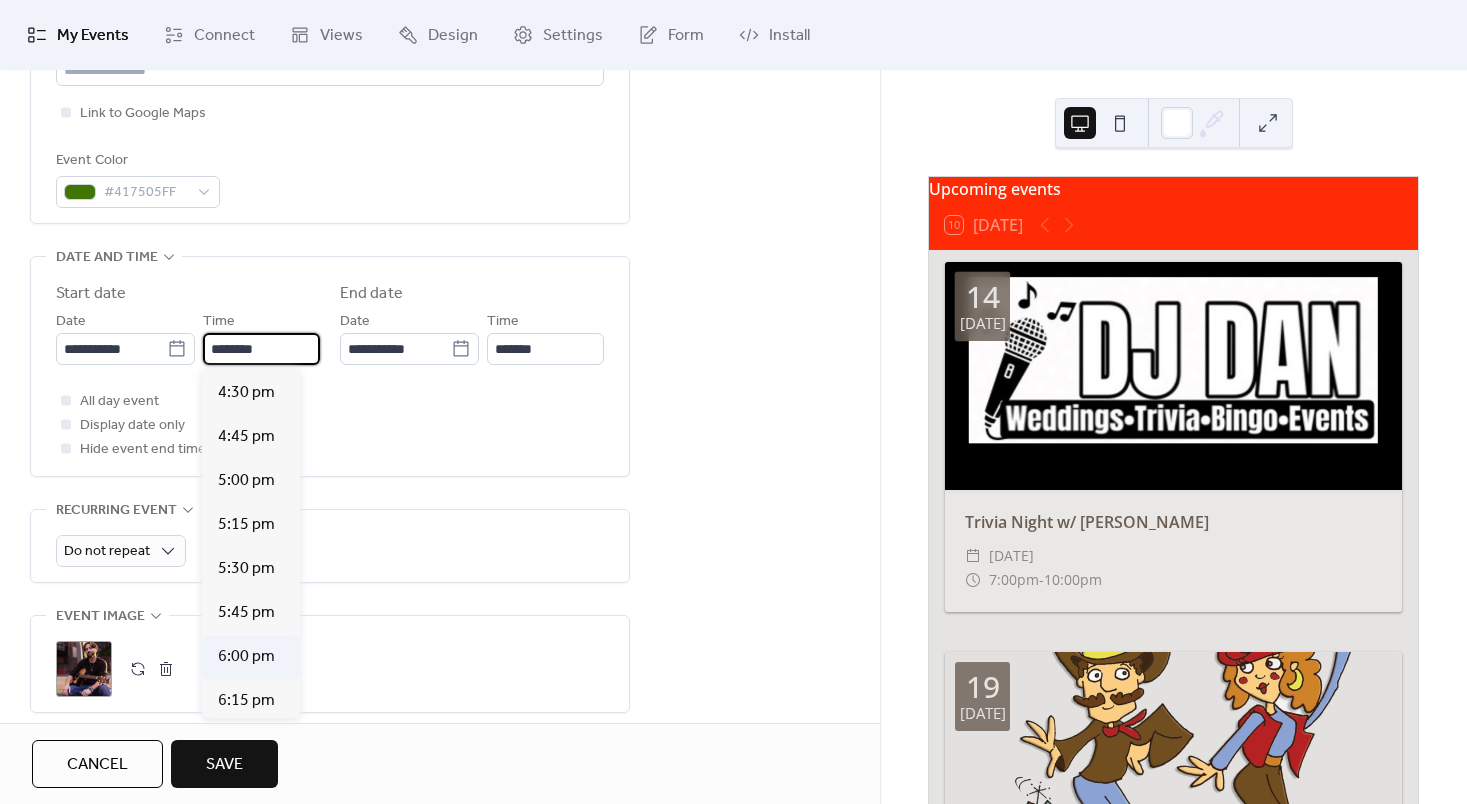 type on "*******" 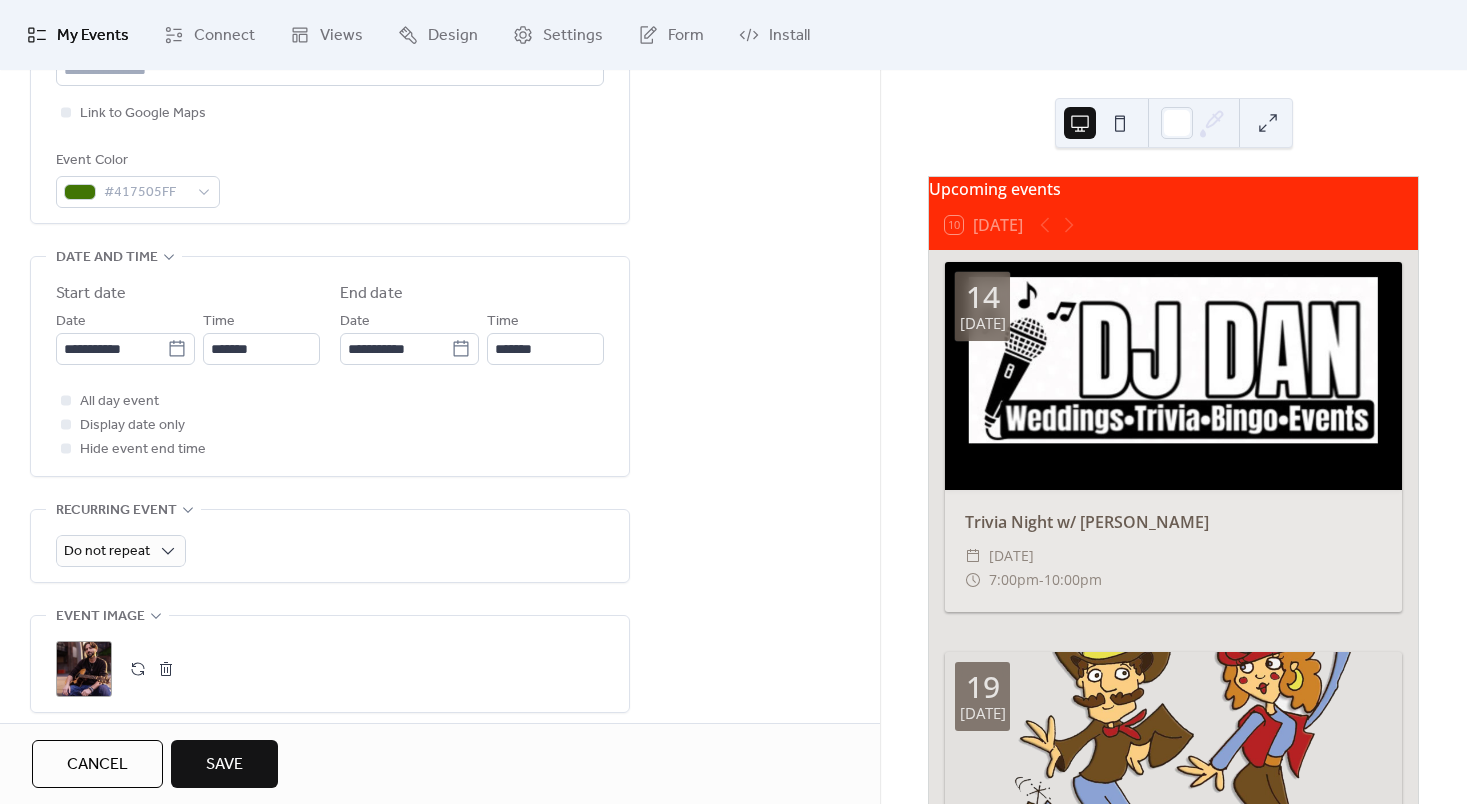 click on "**********" at bounding box center [330, 371] 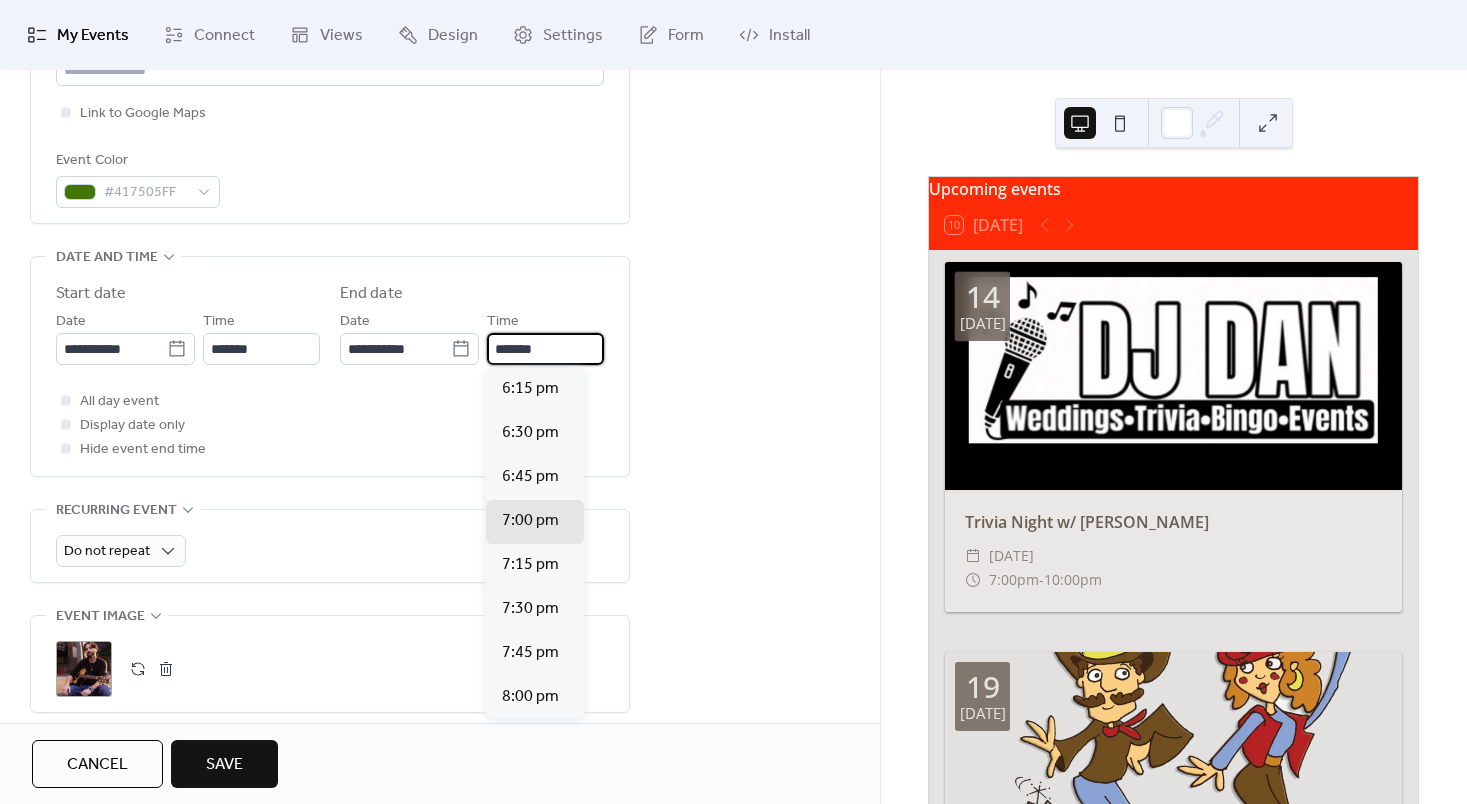 click on "*******" at bounding box center [545, 349] 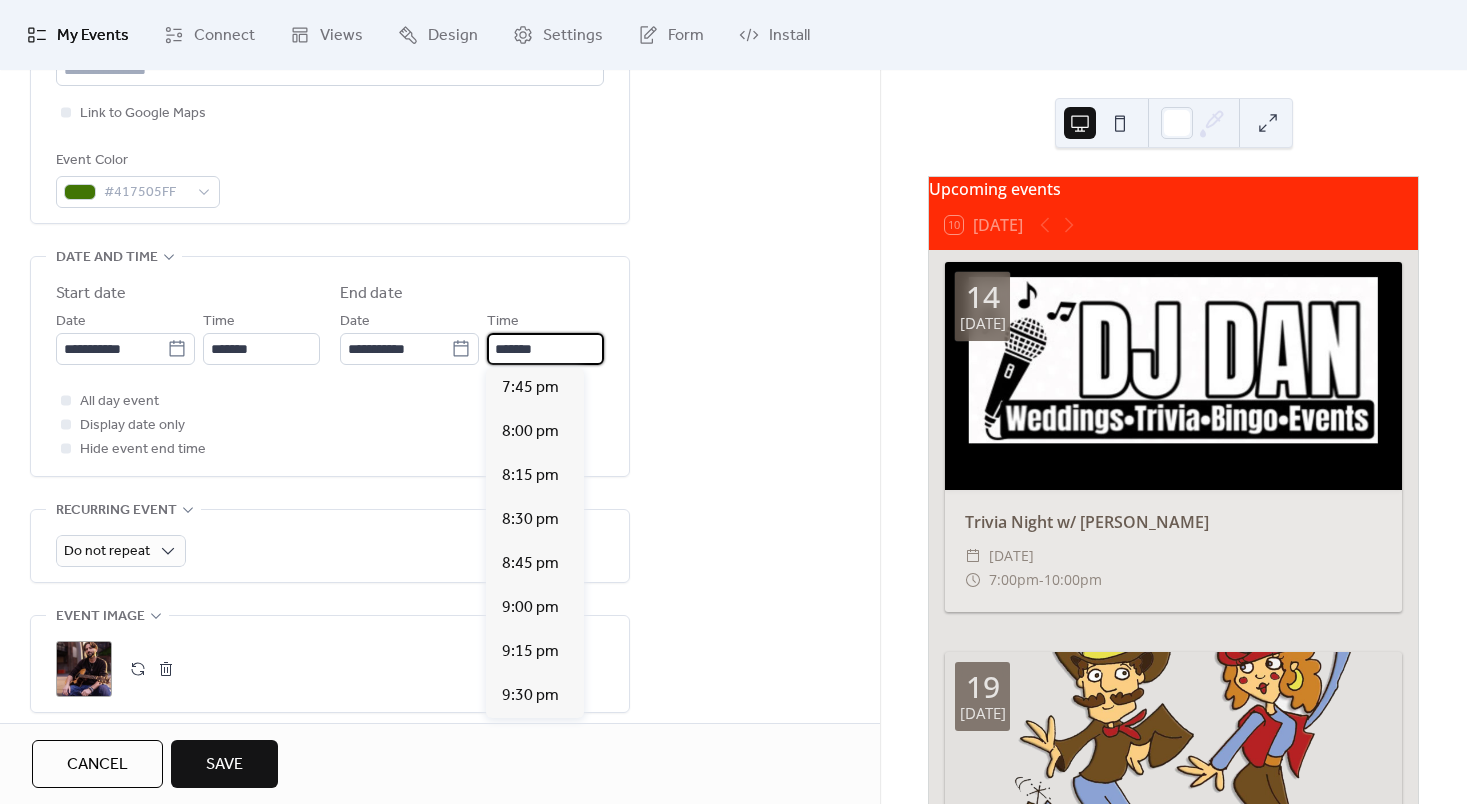 scroll, scrollTop: 266, scrollLeft: 0, axis: vertical 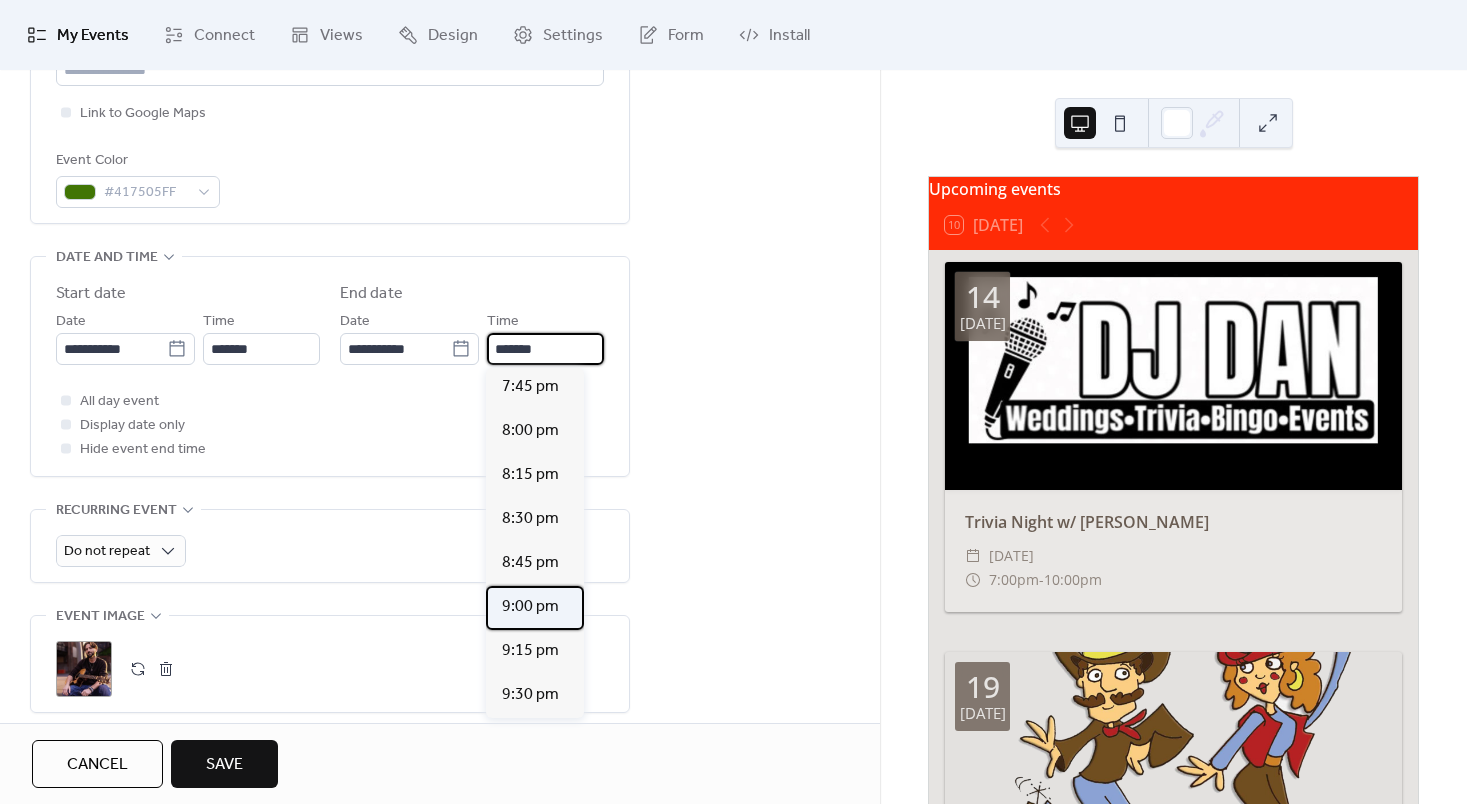 click on "9:00 pm" at bounding box center [530, 607] 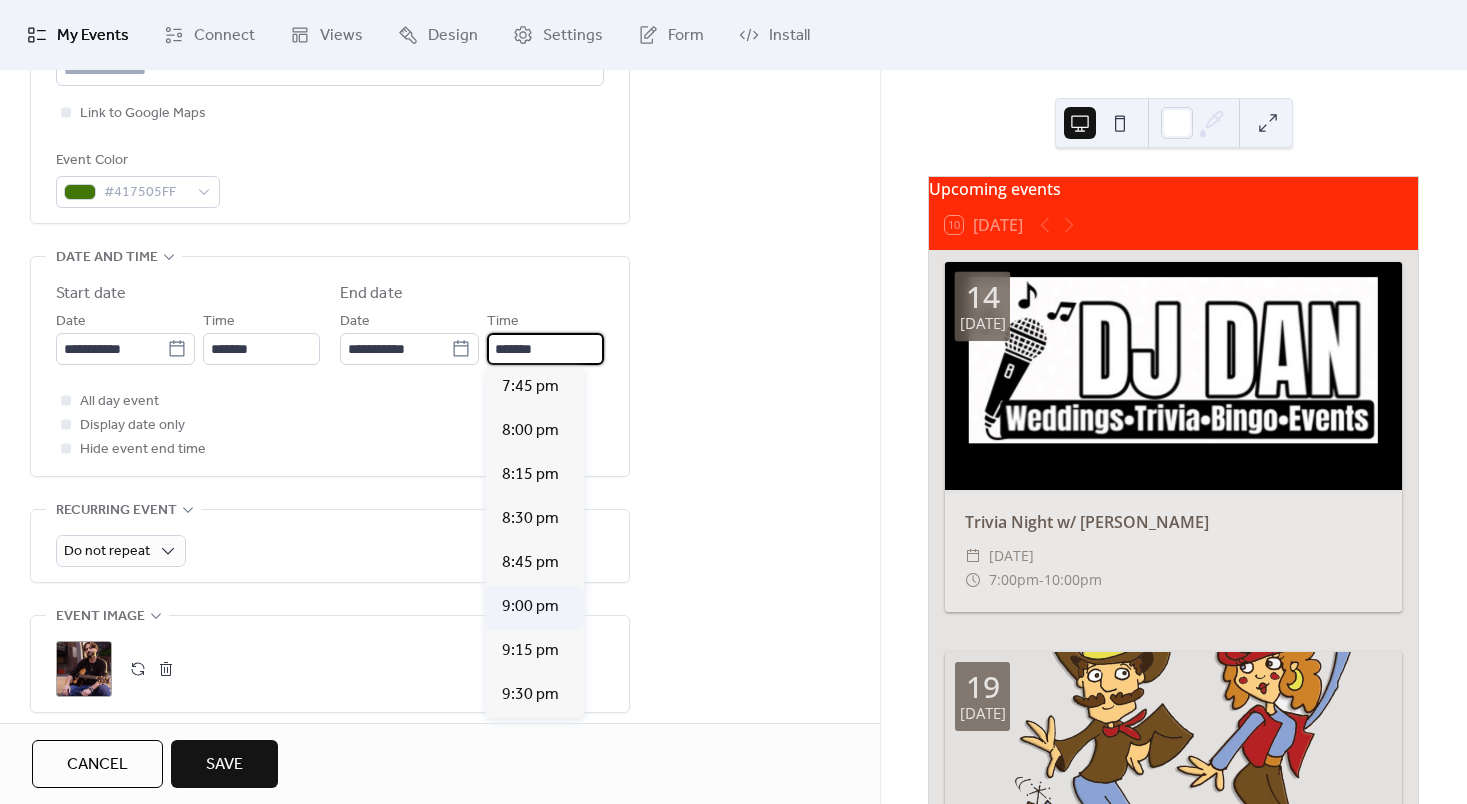 type on "*******" 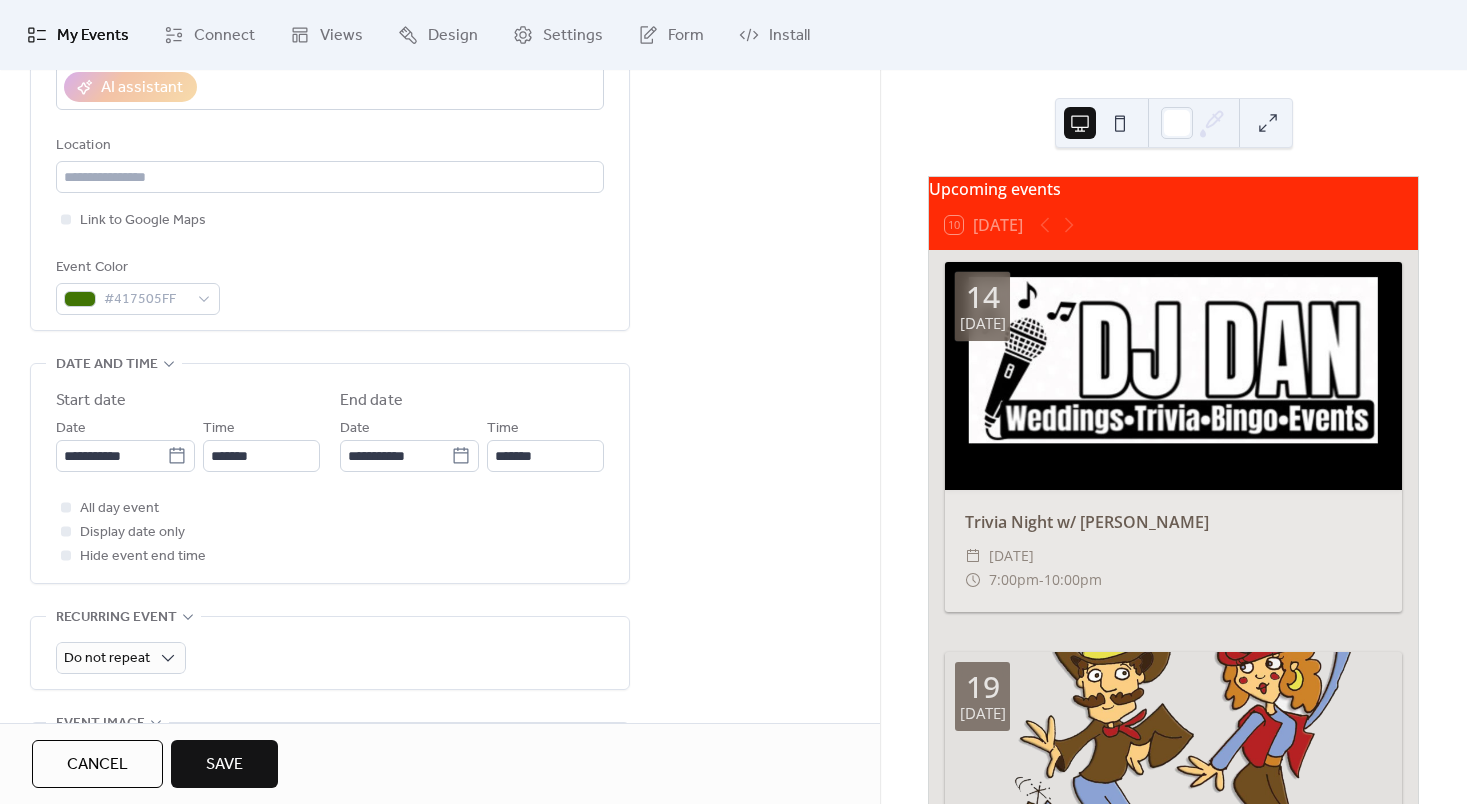 scroll, scrollTop: 0, scrollLeft: 0, axis: both 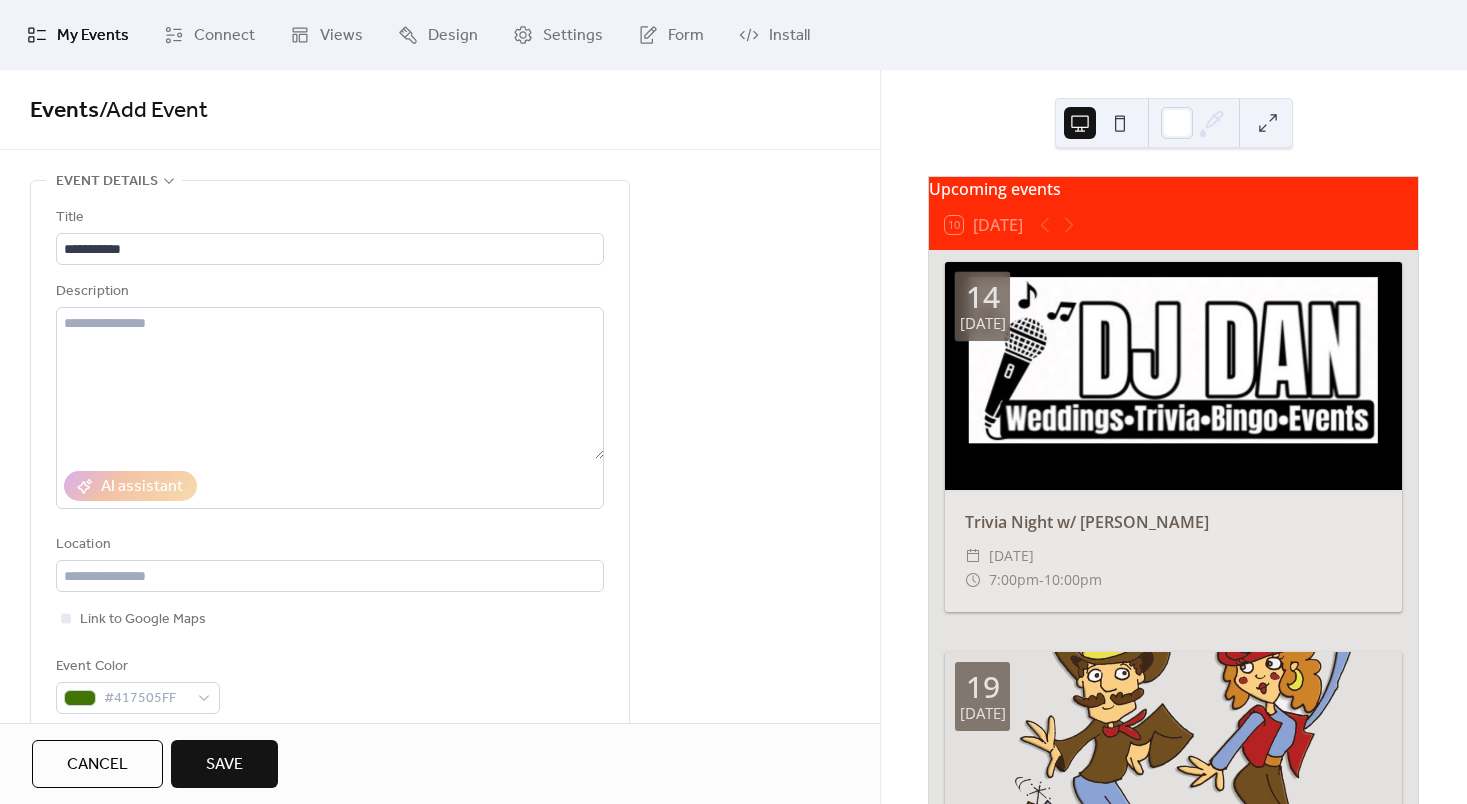 click on "Save" at bounding box center (224, 765) 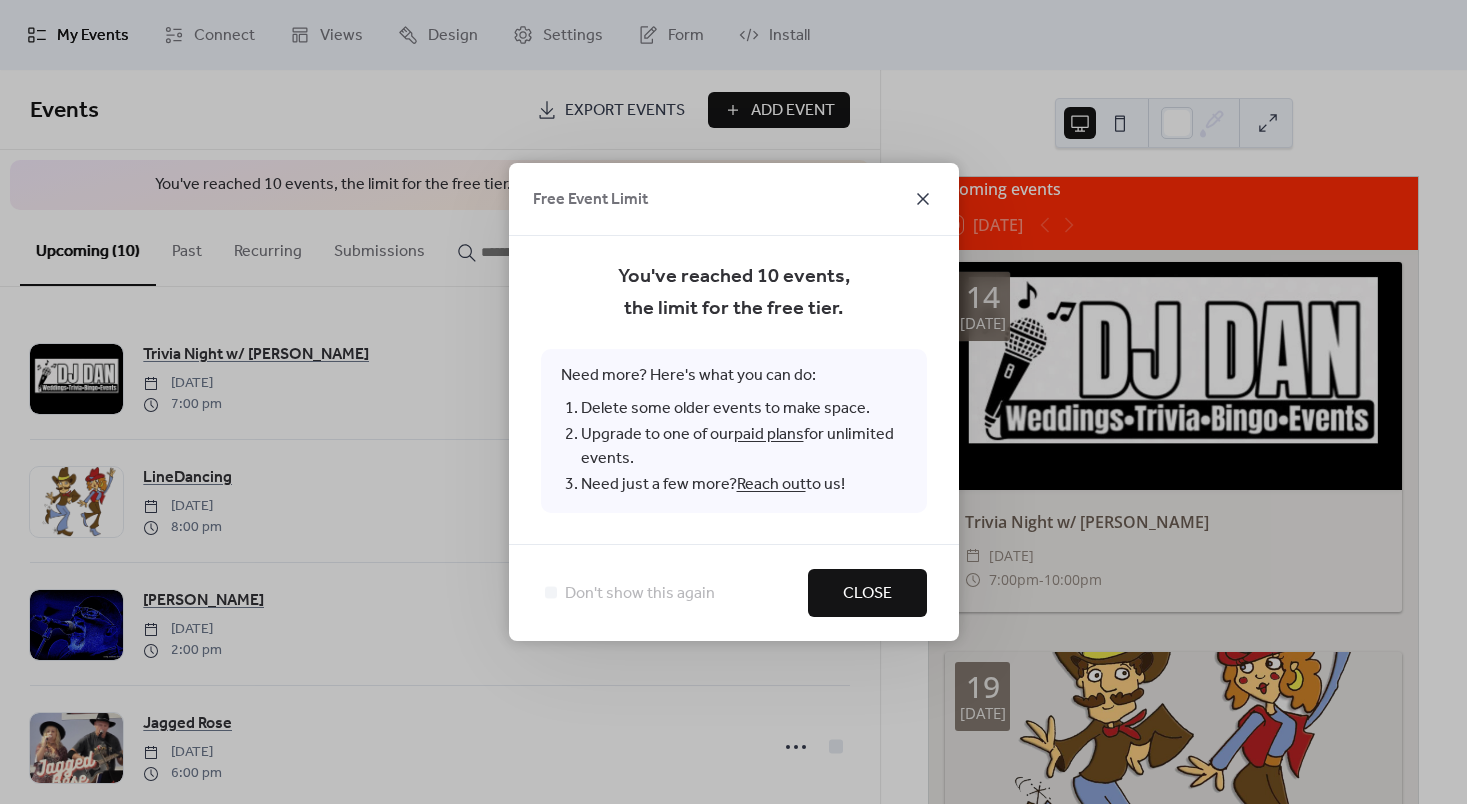 click 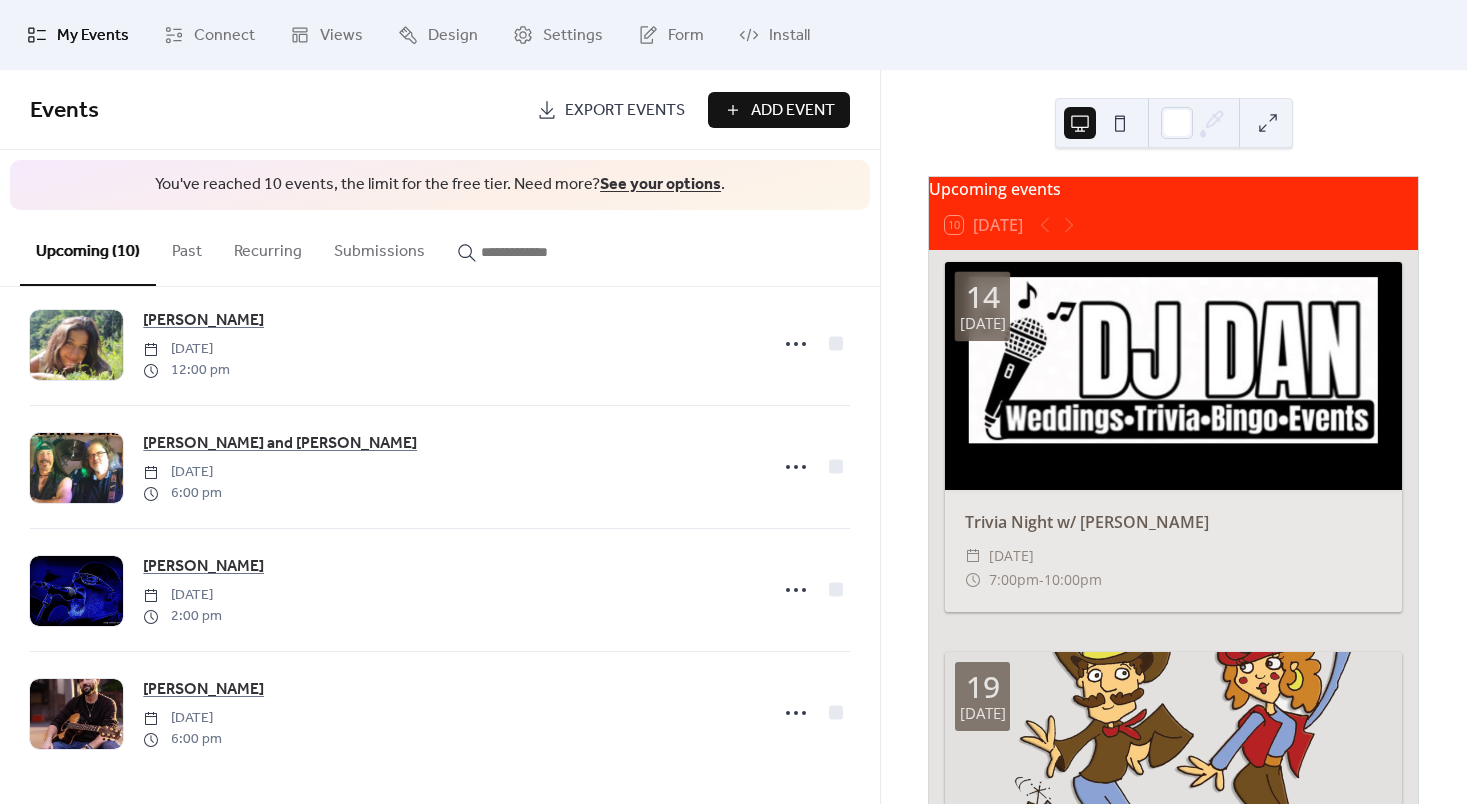 scroll, scrollTop: 0, scrollLeft: 0, axis: both 